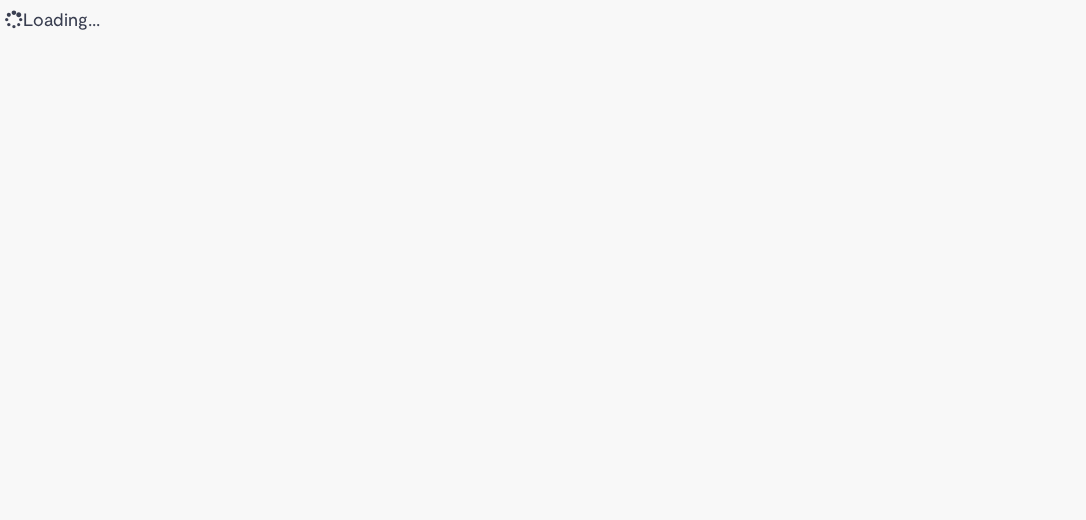 scroll, scrollTop: 0, scrollLeft: 0, axis: both 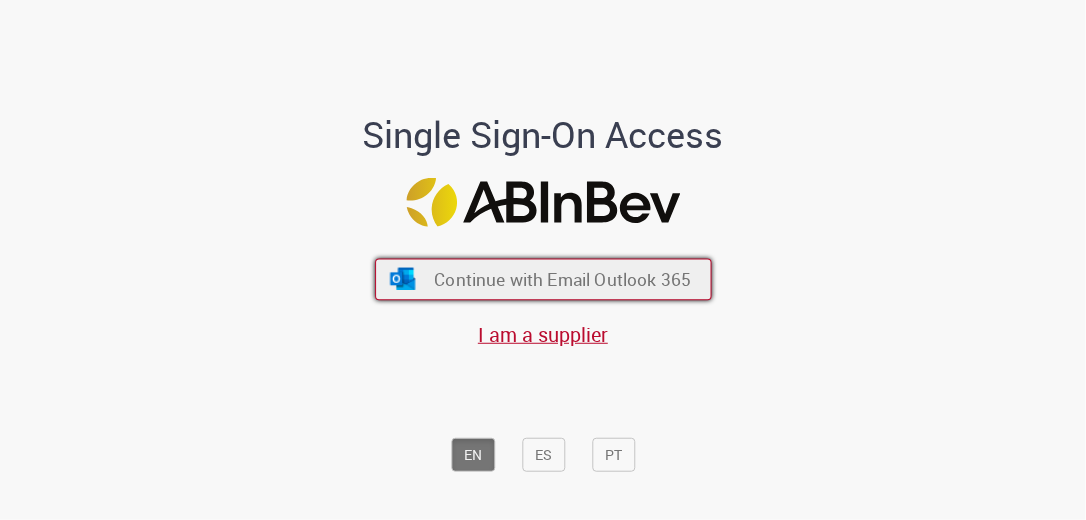 click on "Continue with Email Outlook 365" at bounding box center [562, 279] 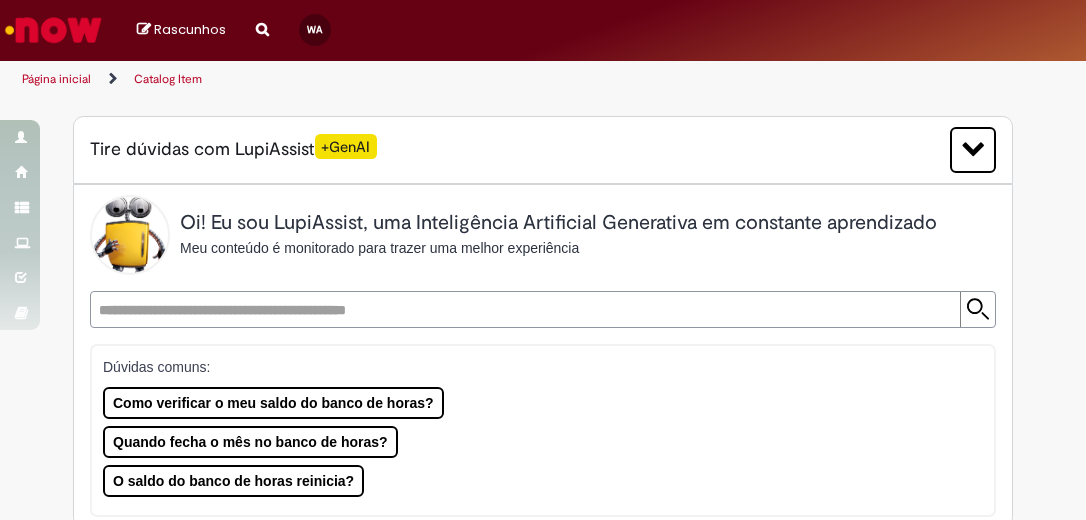 scroll, scrollTop: 0, scrollLeft: 0, axis: both 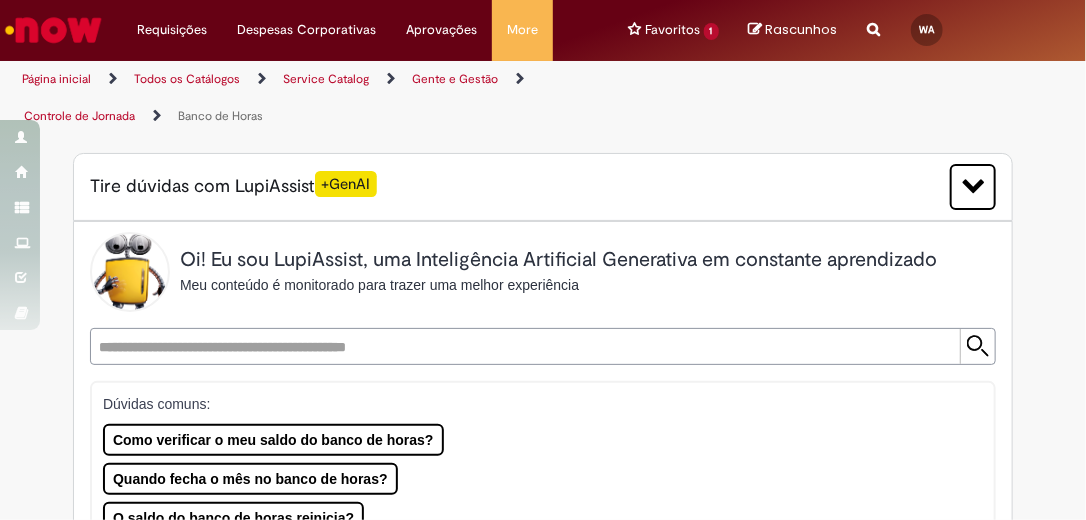 type on "********" 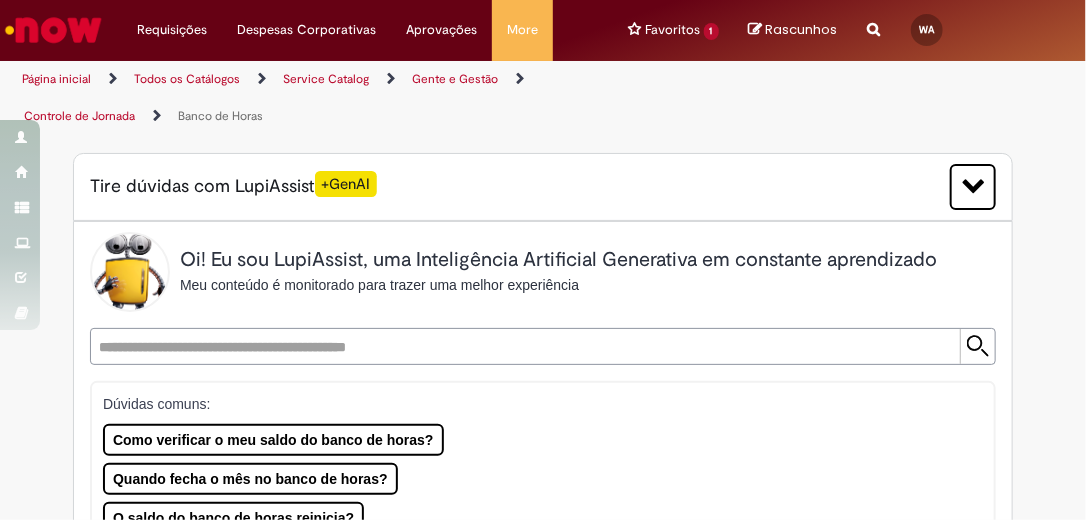 type on "****" 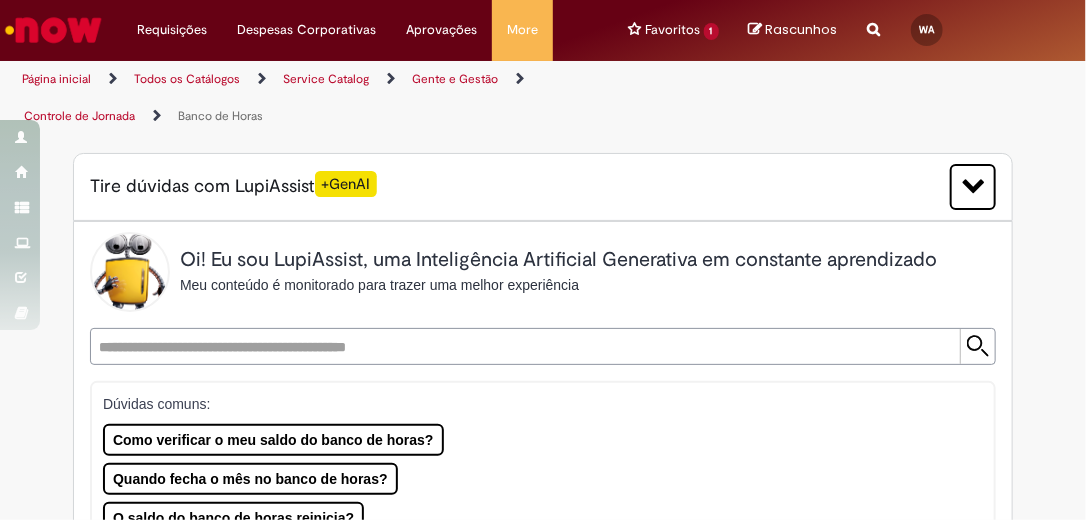 type on "**********" 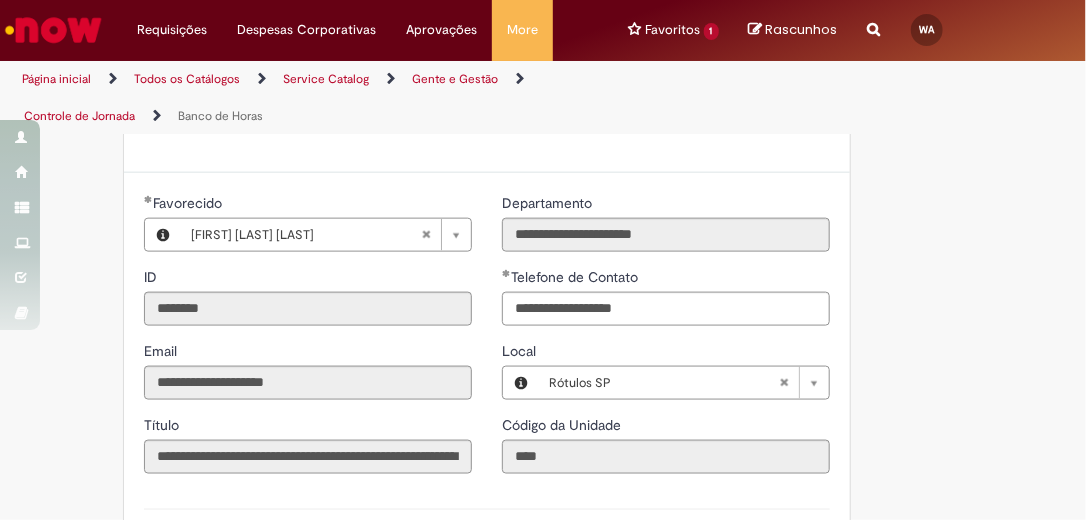scroll, scrollTop: 683, scrollLeft: 0, axis: vertical 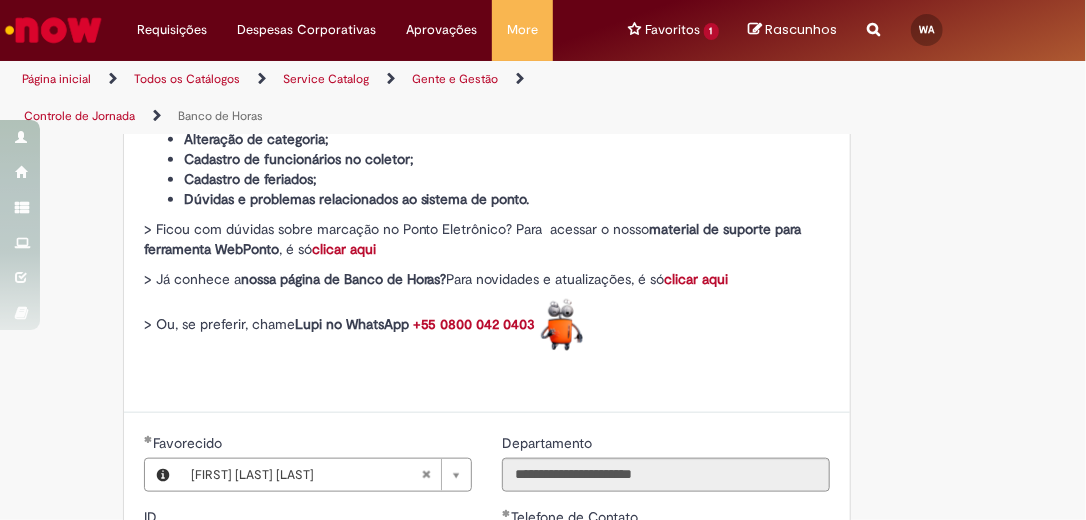 click on "clicar aqui" at bounding box center (344, 249) 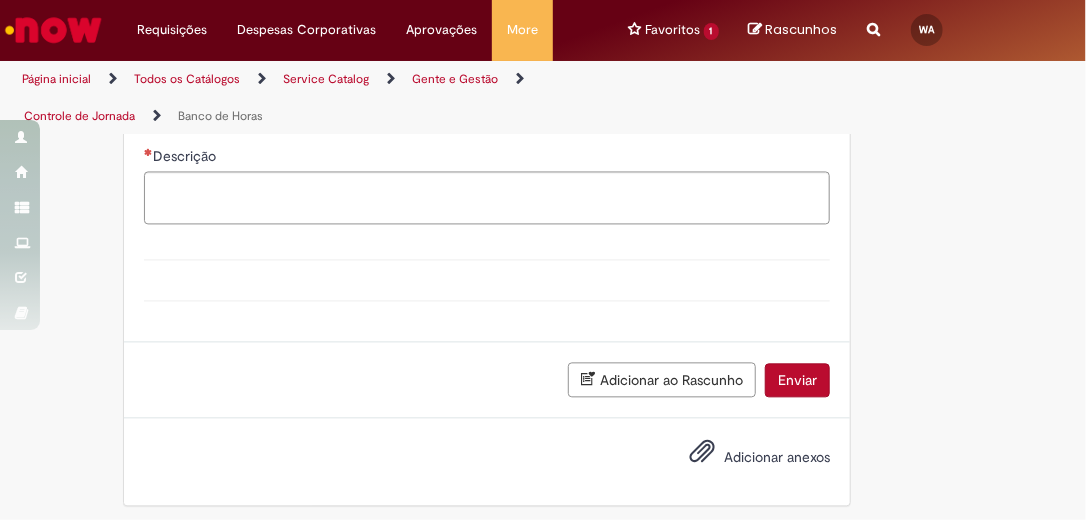 scroll, scrollTop: 1083, scrollLeft: 0, axis: vertical 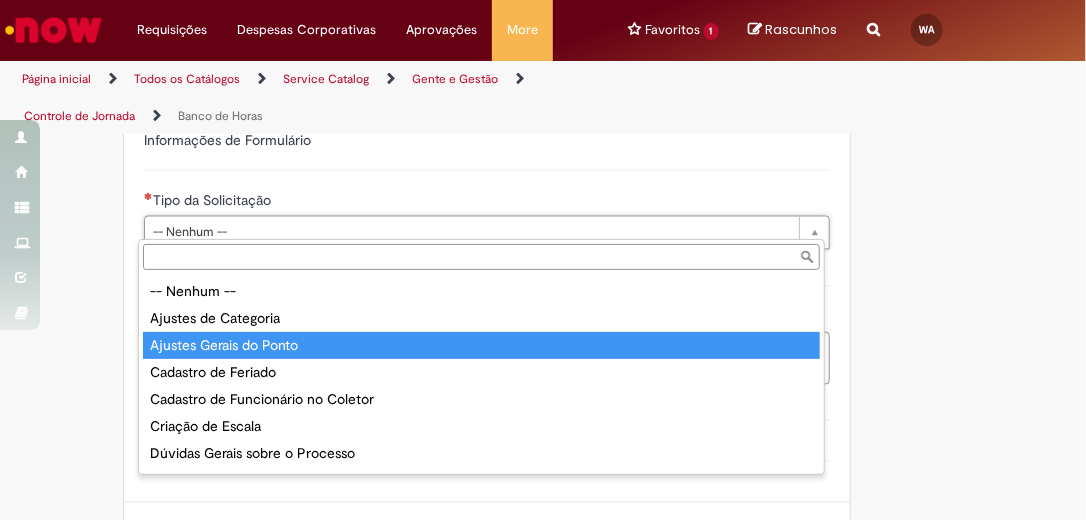type on "**********" 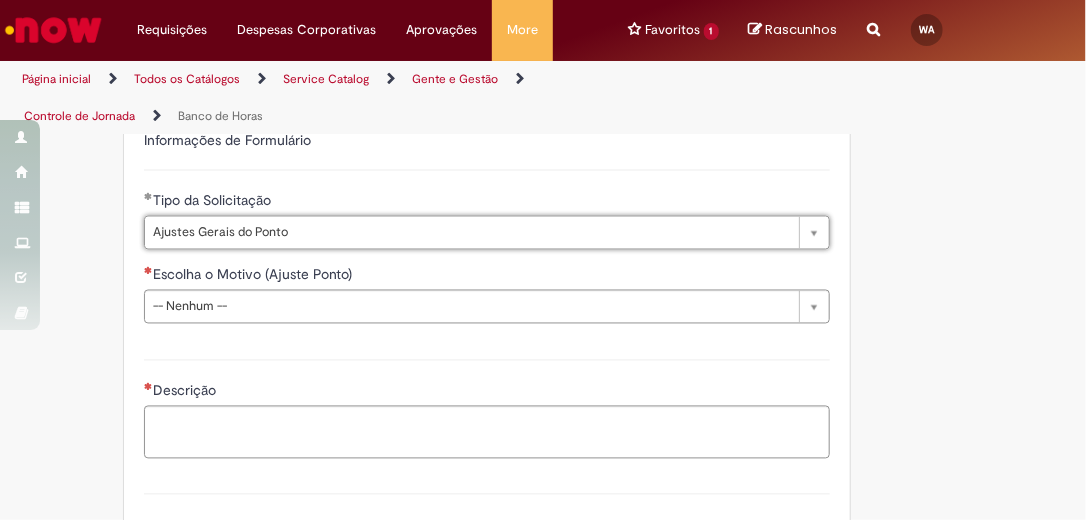 scroll, scrollTop: 1403, scrollLeft: 0, axis: vertical 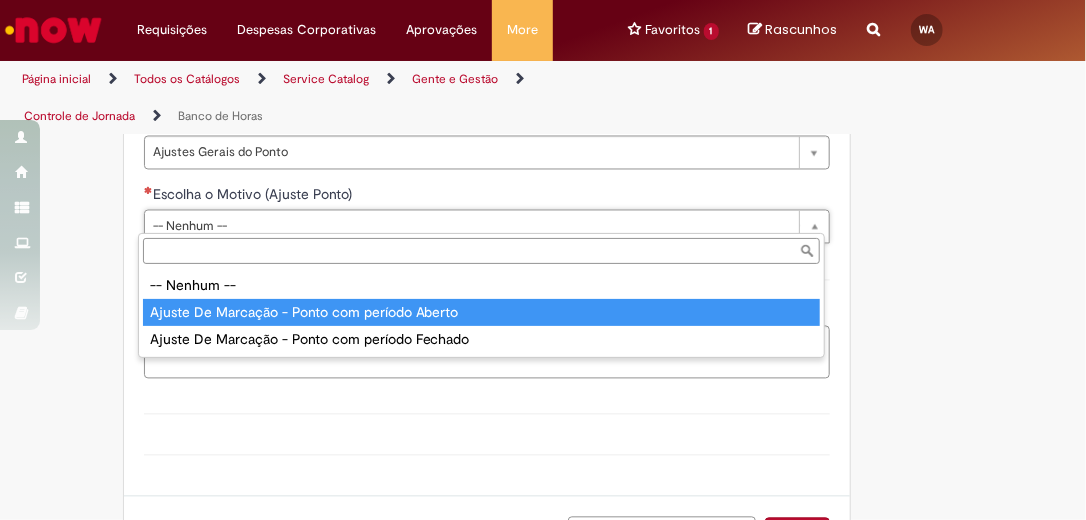 type on "**********" 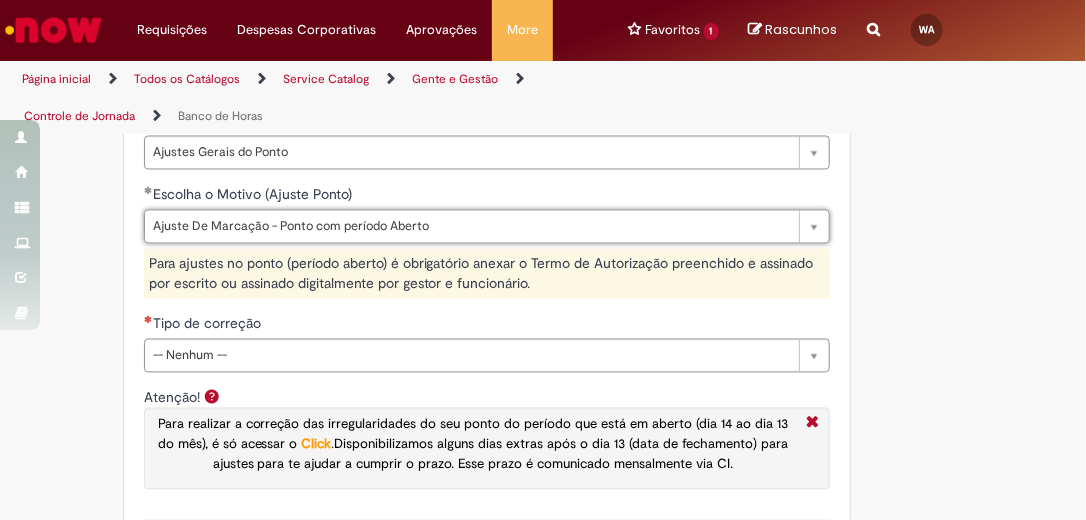 scroll, scrollTop: 1483, scrollLeft: 0, axis: vertical 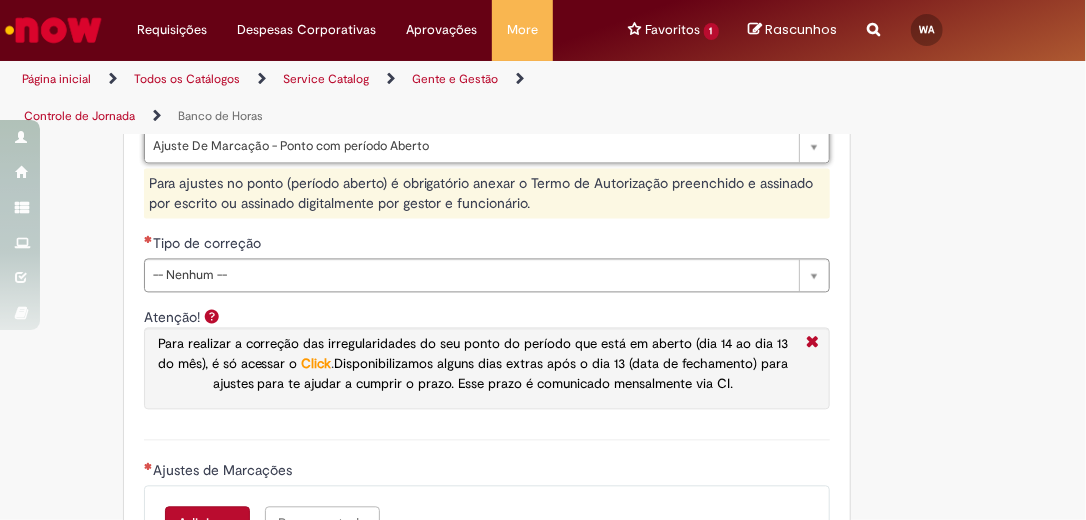 click on "Click" at bounding box center (317, 364) 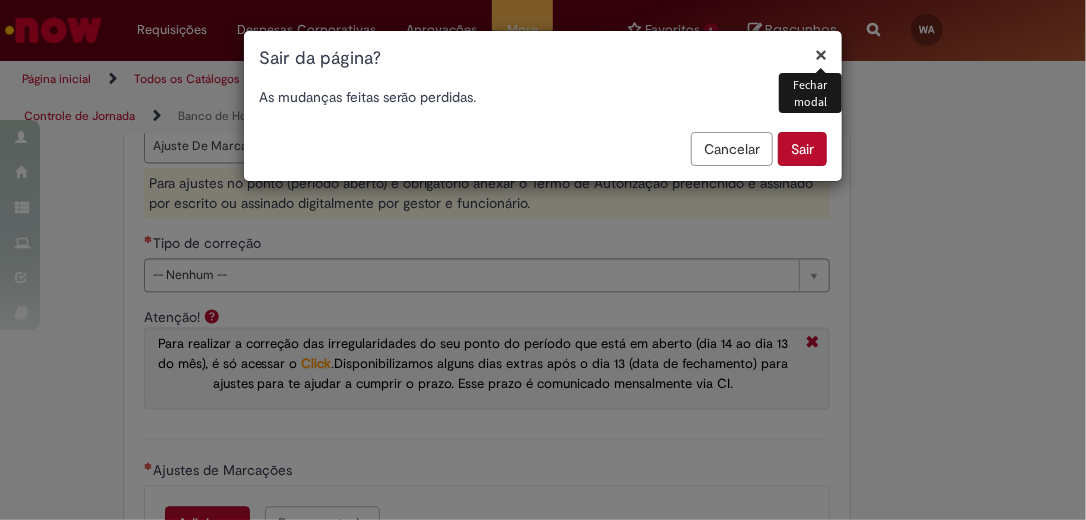 click on "Sair" at bounding box center [802, 149] 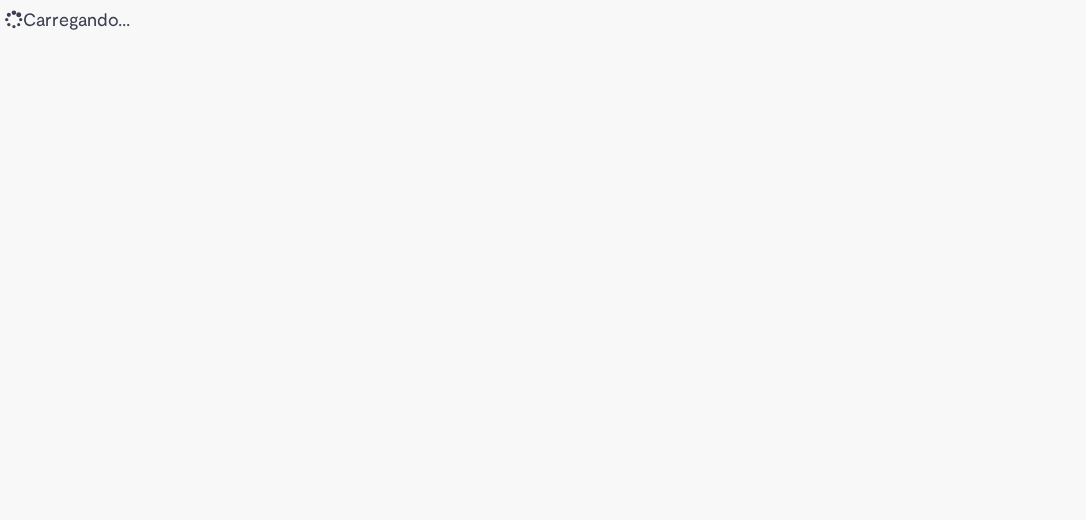 scroll, scrollTop: 0, scrollLeft: 0, axis: both 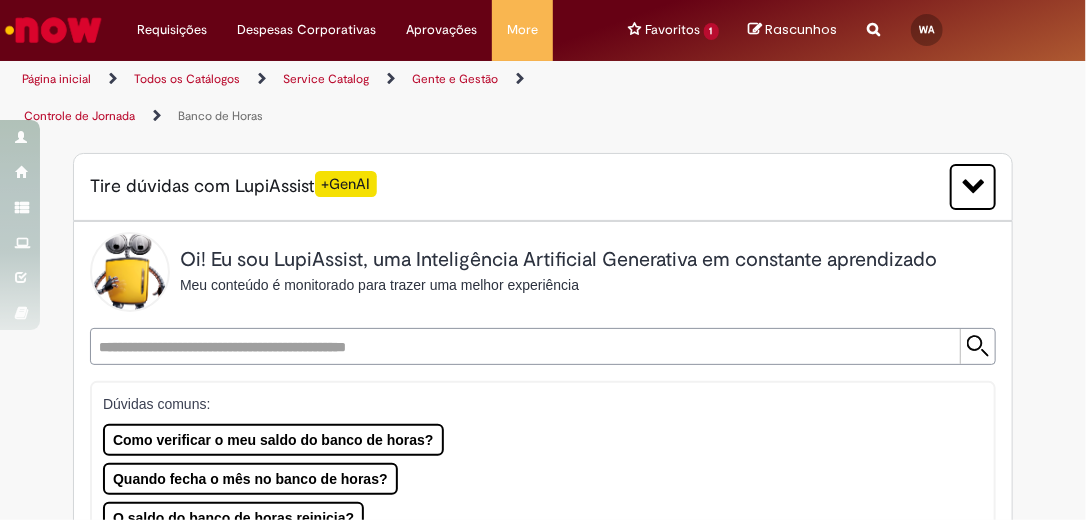 type on "********" 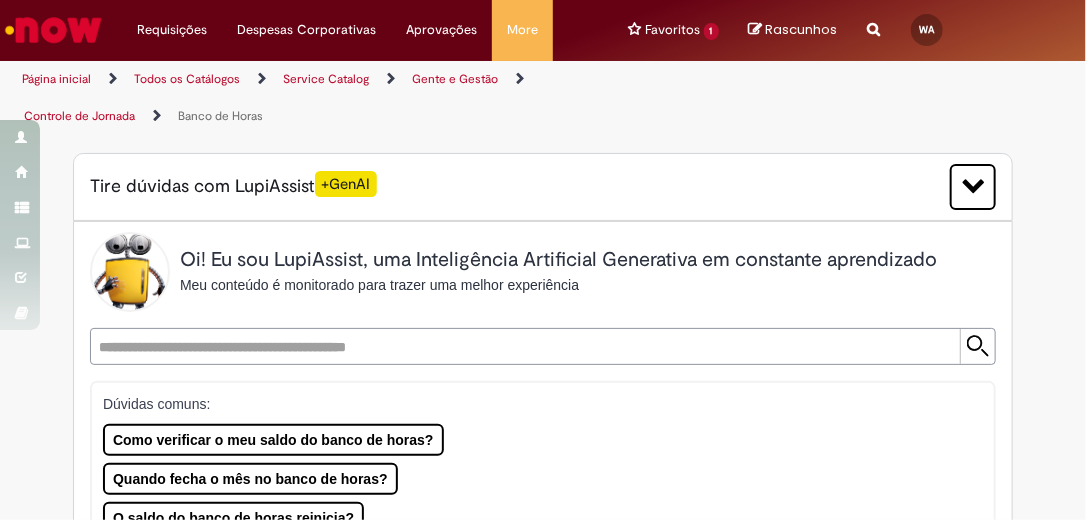 type on "**********" 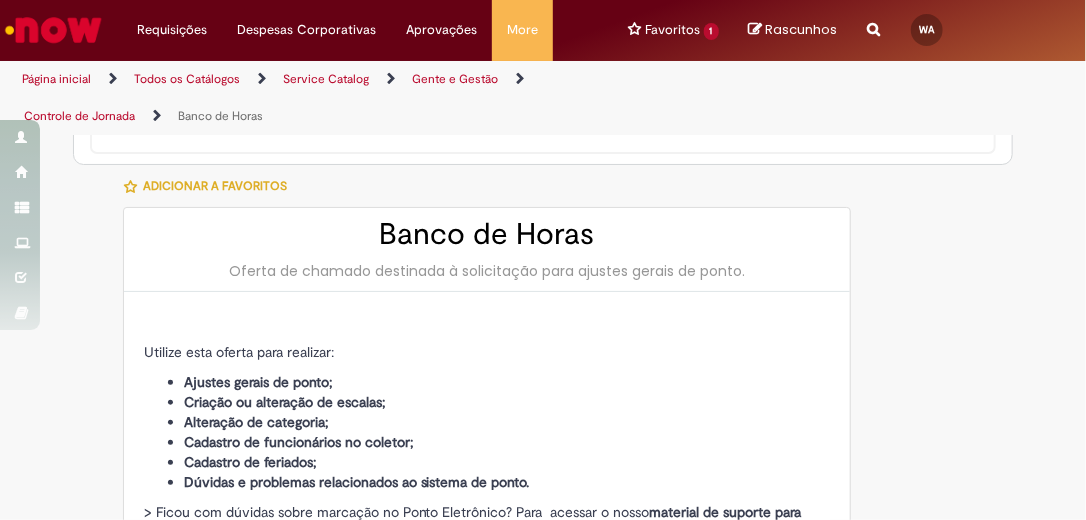type on "**********" 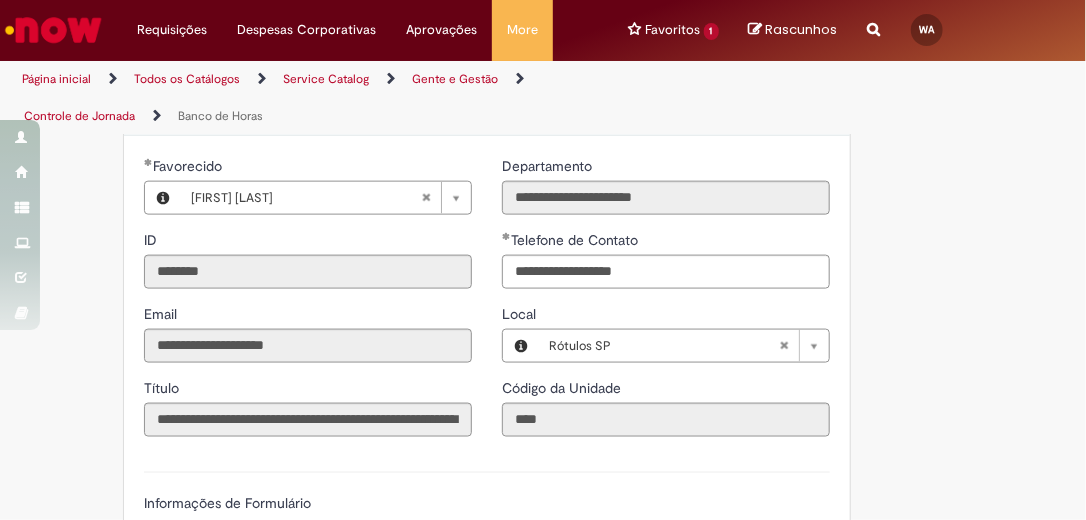 scroll, scrollTop: 1120, scrollLeft: 0, axis: vertical 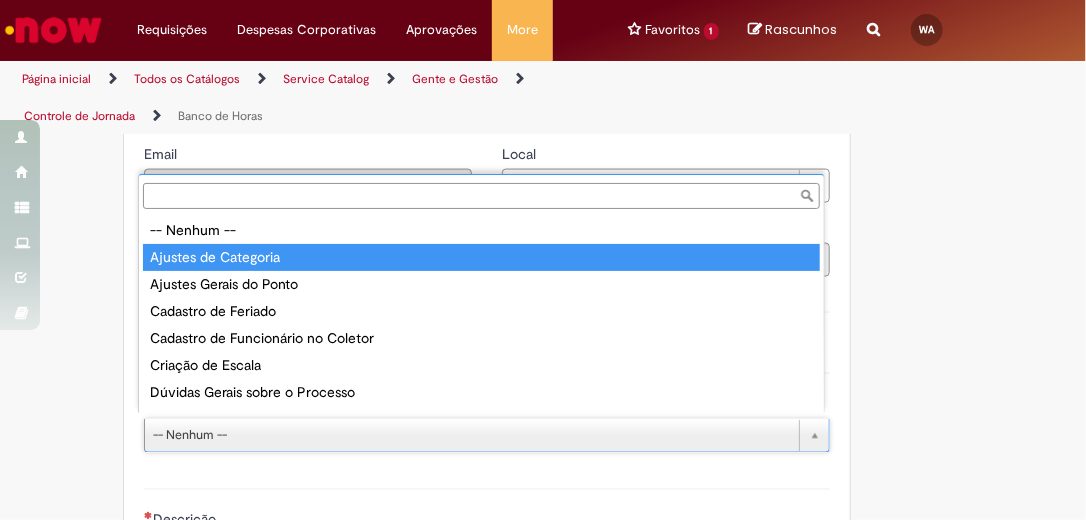 type on "**********" 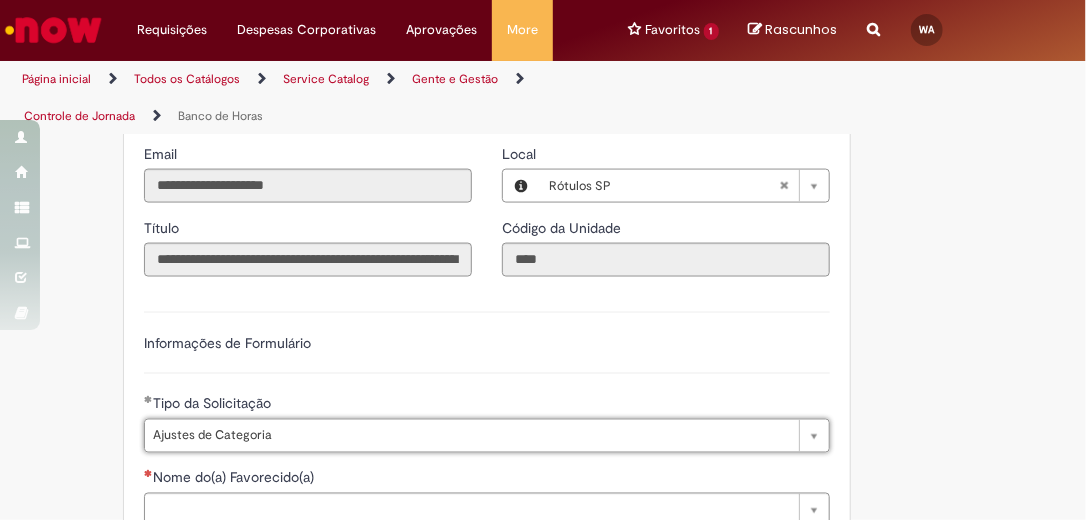 scroll, scrollTop: 1280, scrollLeft: 0, axis: vertical 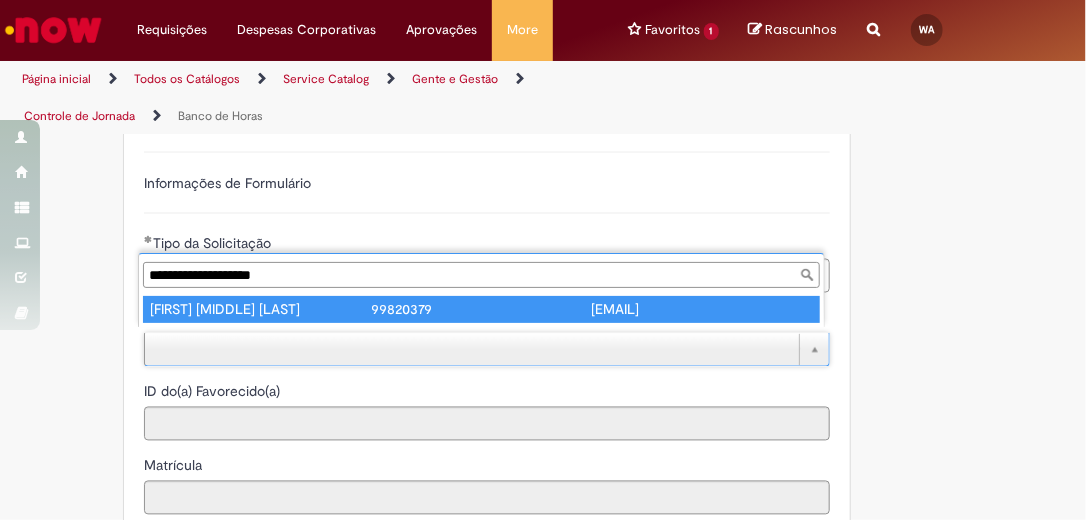 type on "**********" 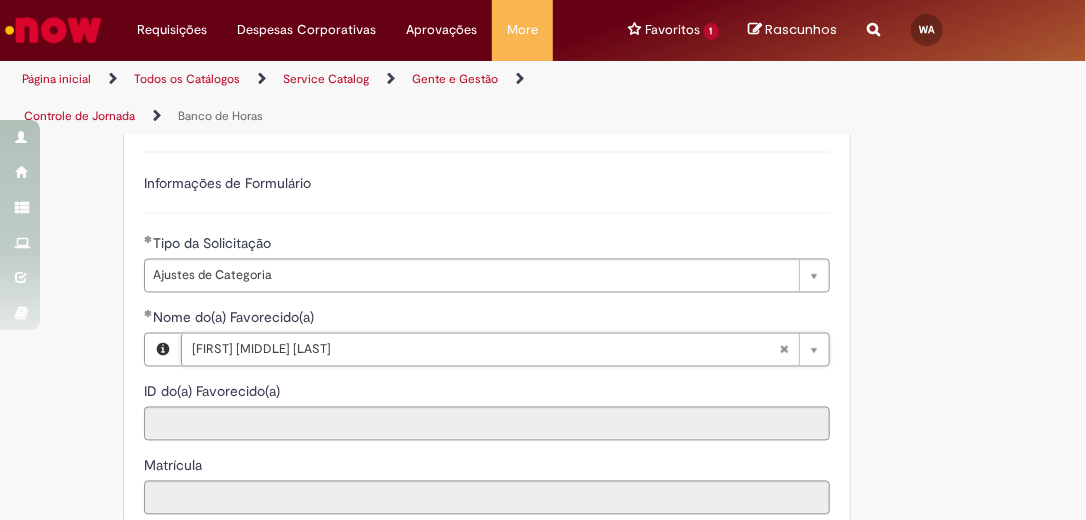 type on "********" 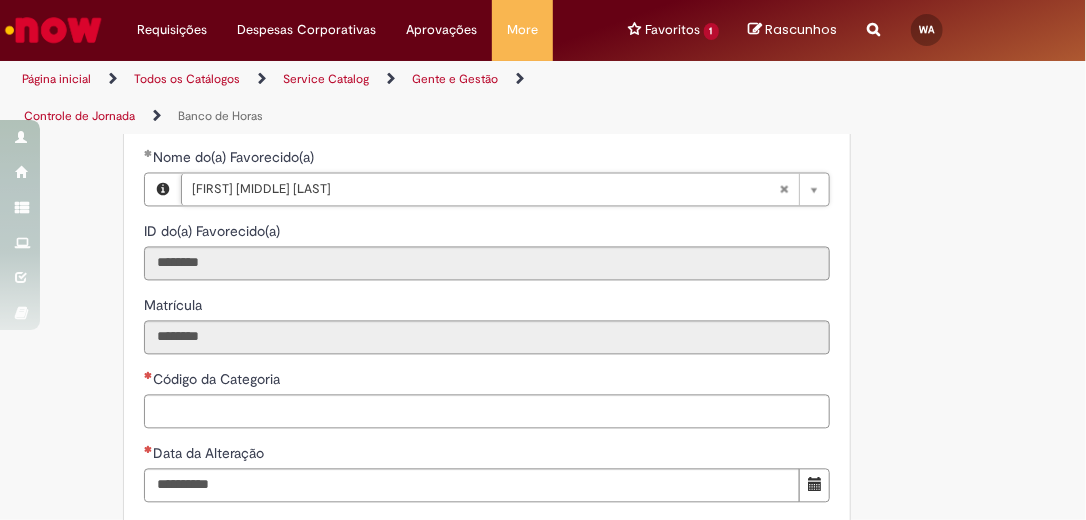 scroll, scrollTop: 1520, scrollLeft: 0, axis: vertical 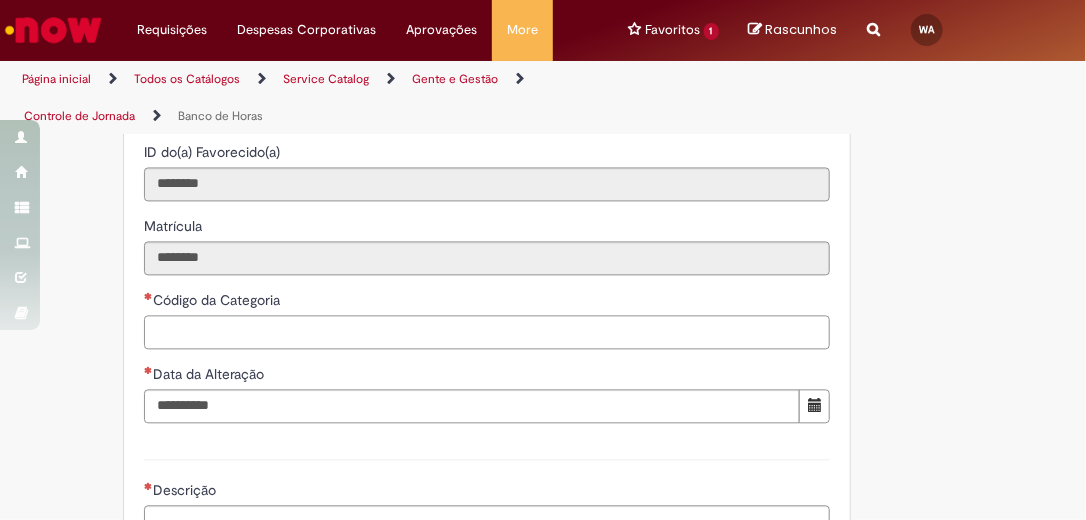click on "Código da Categoria" at bounding box center (487, 332) 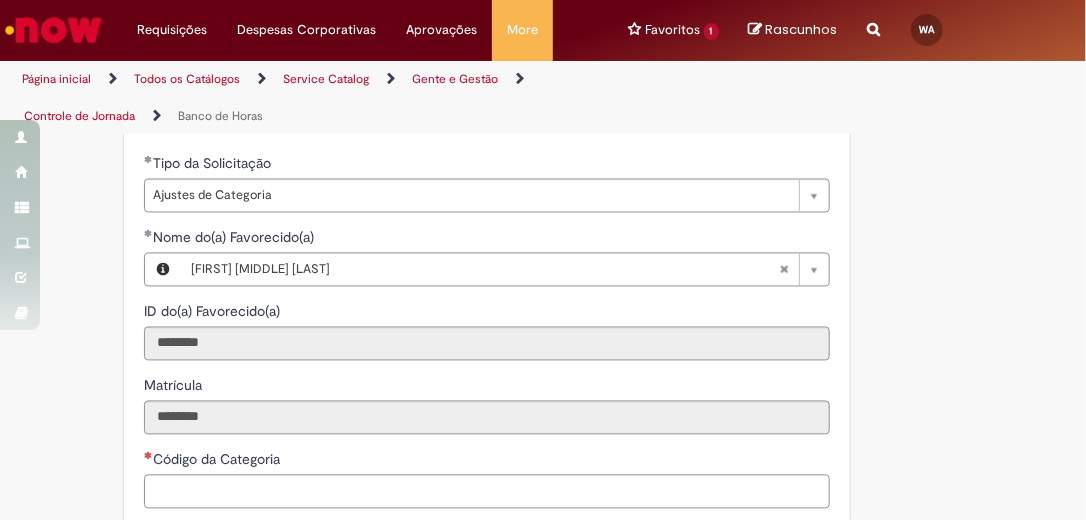 scroll, scrollTop: 1280, scrollLeft: 0, axis: vertical 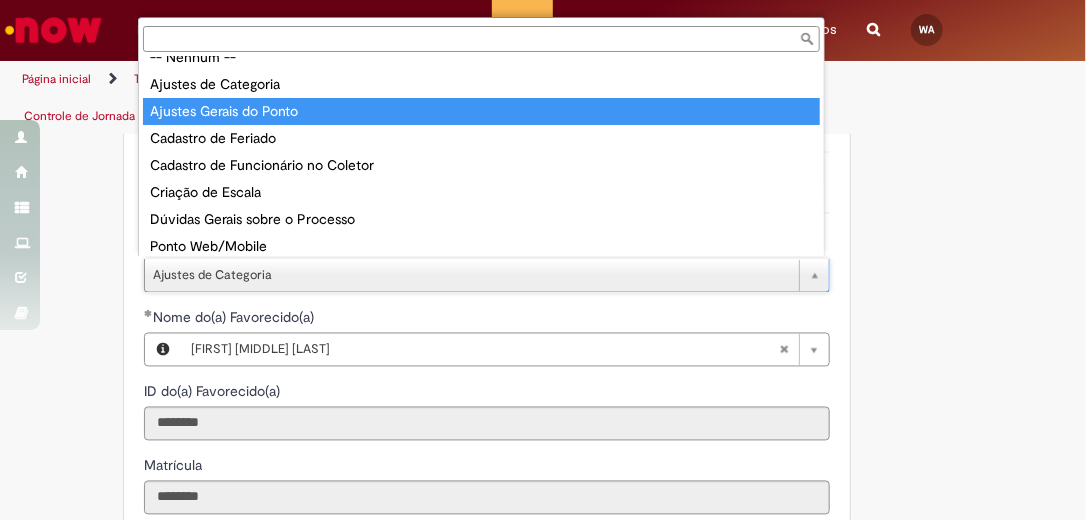 type on "**********" 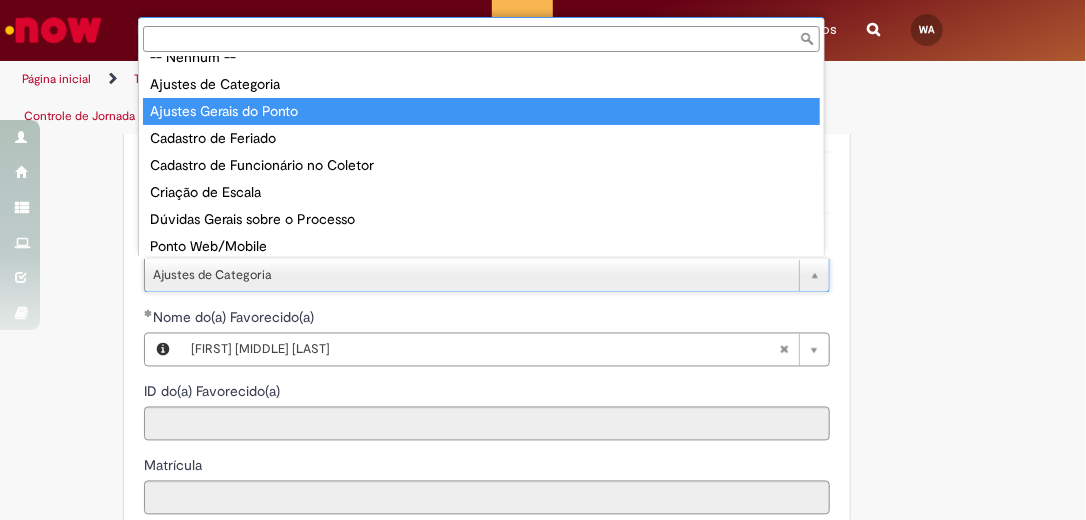 scroll, scrollTop: 0, scrollLeft: 127, axis: horizontal 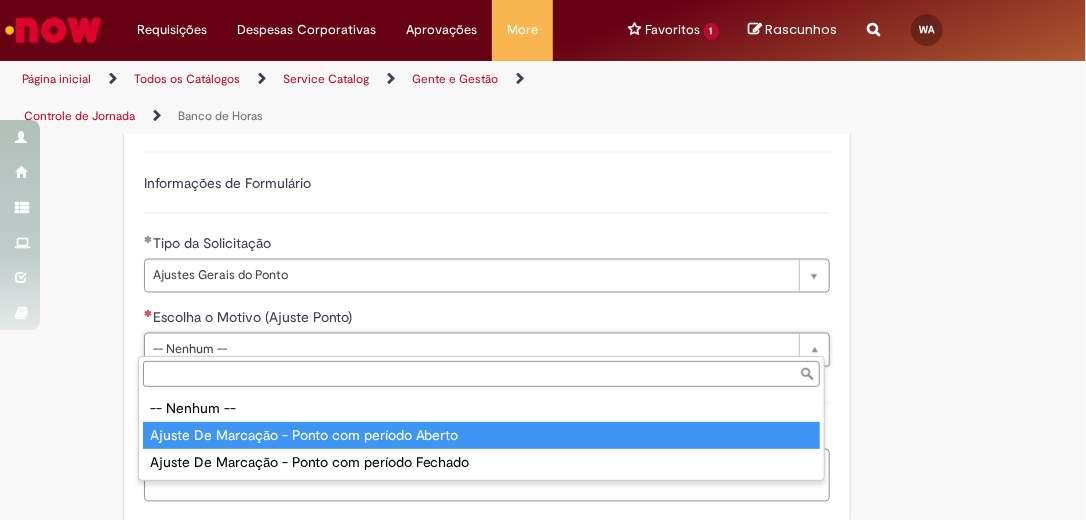 type on "**********" 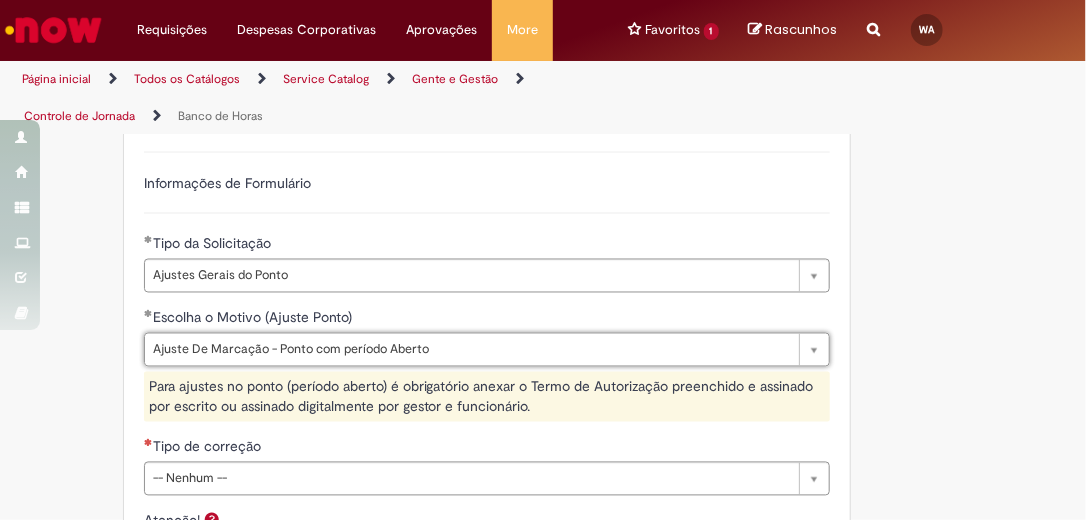 scroll, scrollTop: 1360, scrollLeft: 0, axis: vertical 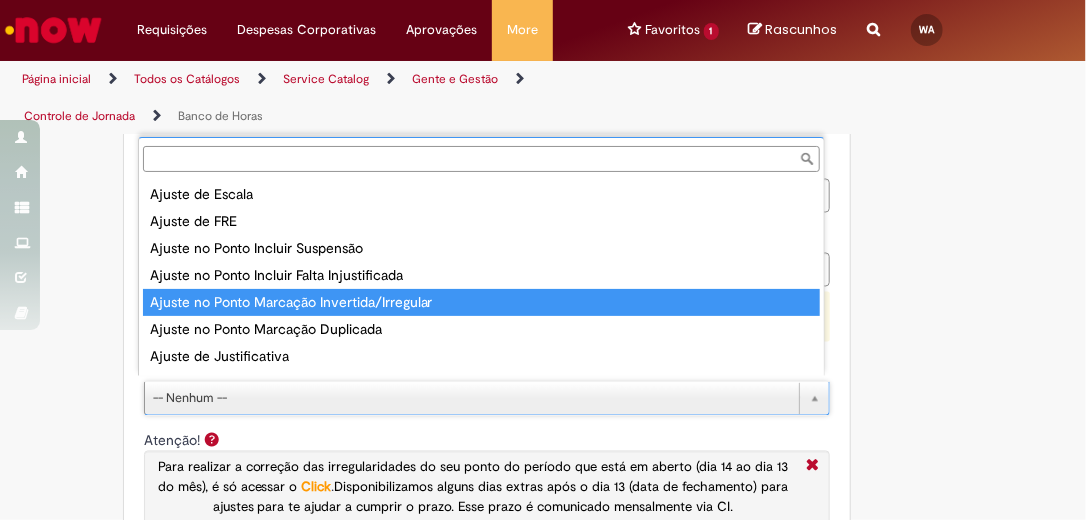 type on "**********" 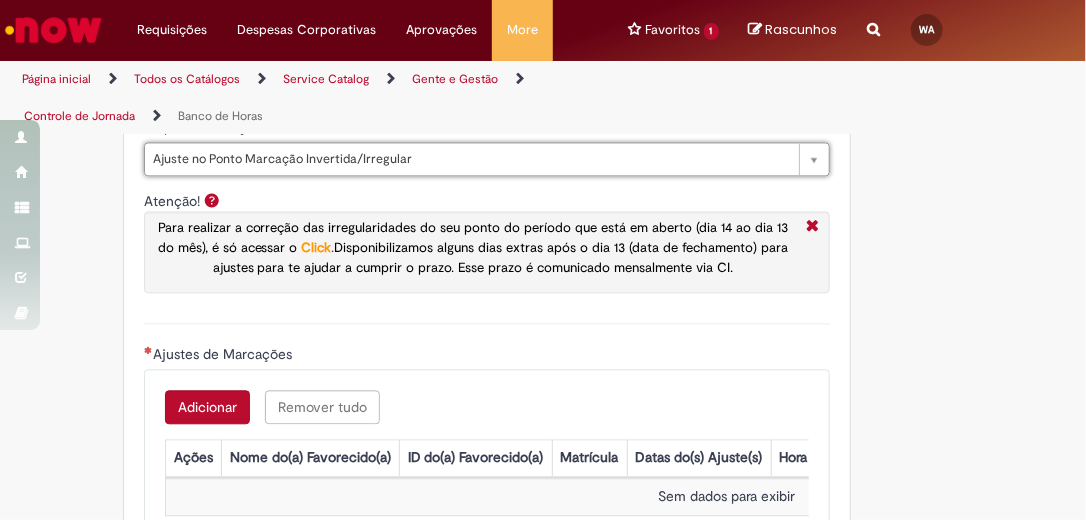 scroll, scrollTop: 1680, scrollLeft: 0, axis: vertical 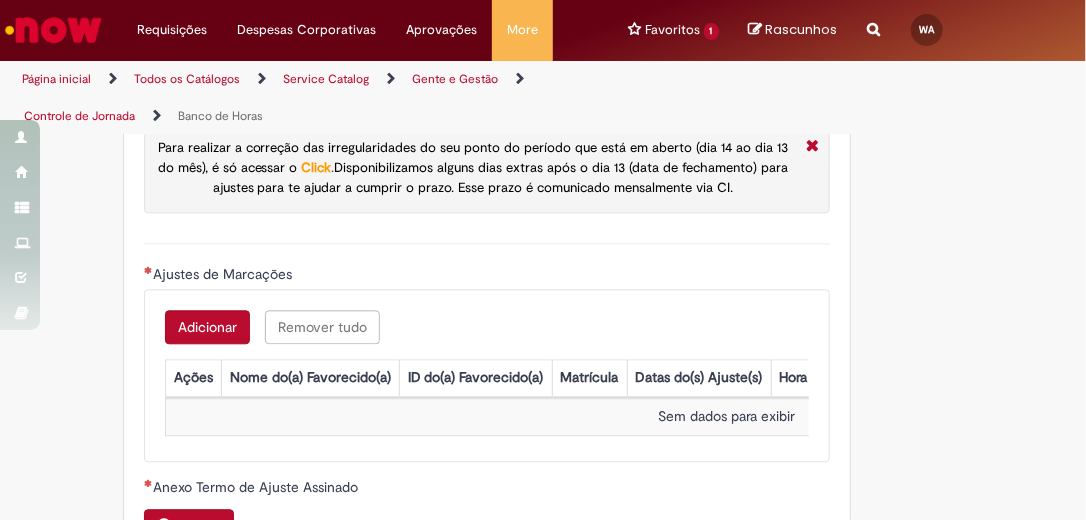 click on "Adicionar" at bounding box center [207, 327] 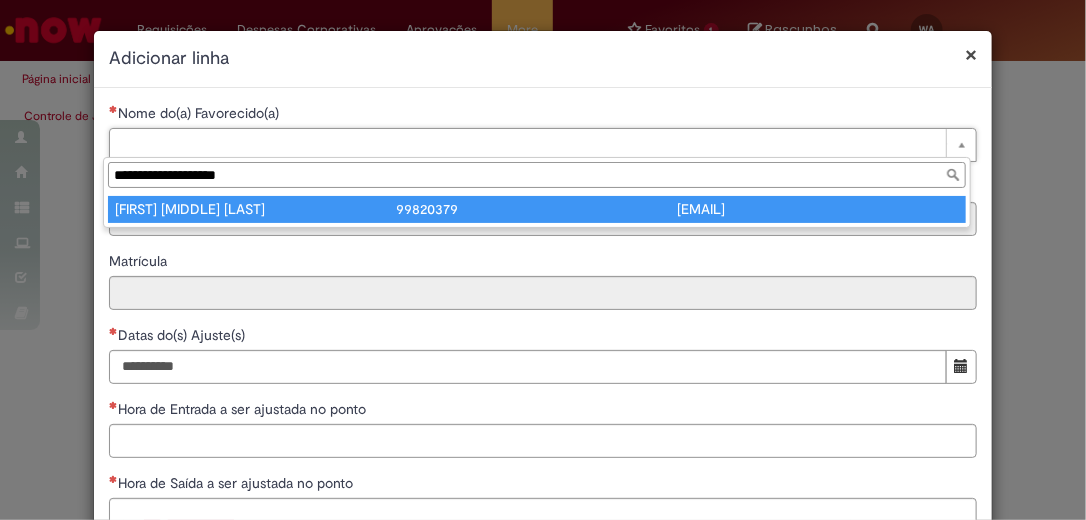 type on "**********" 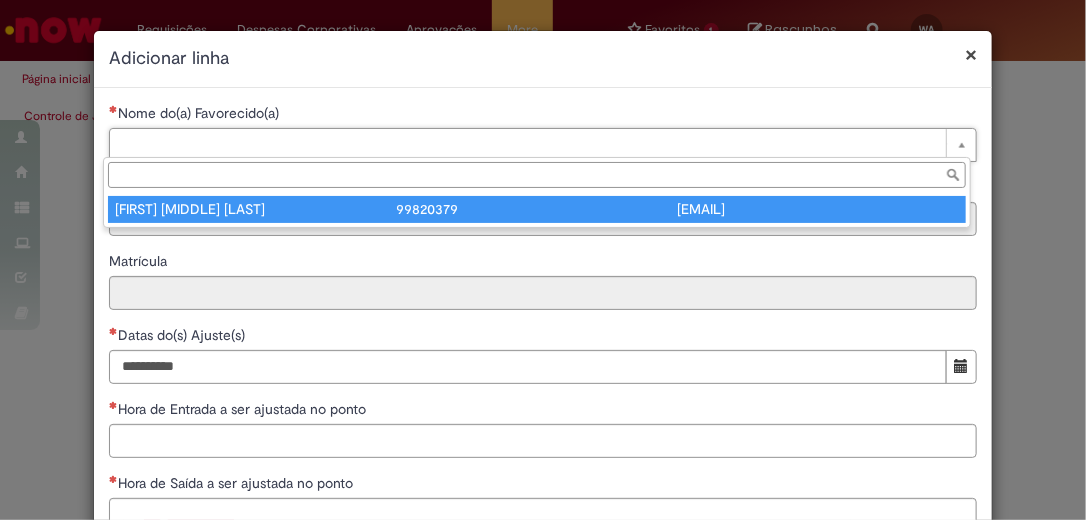 type on "********" 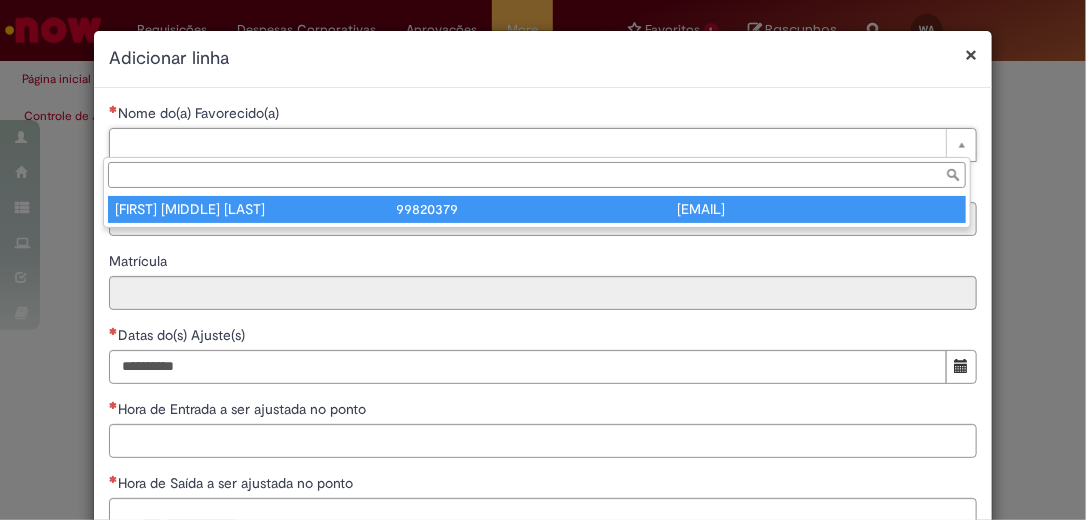 type on "********" 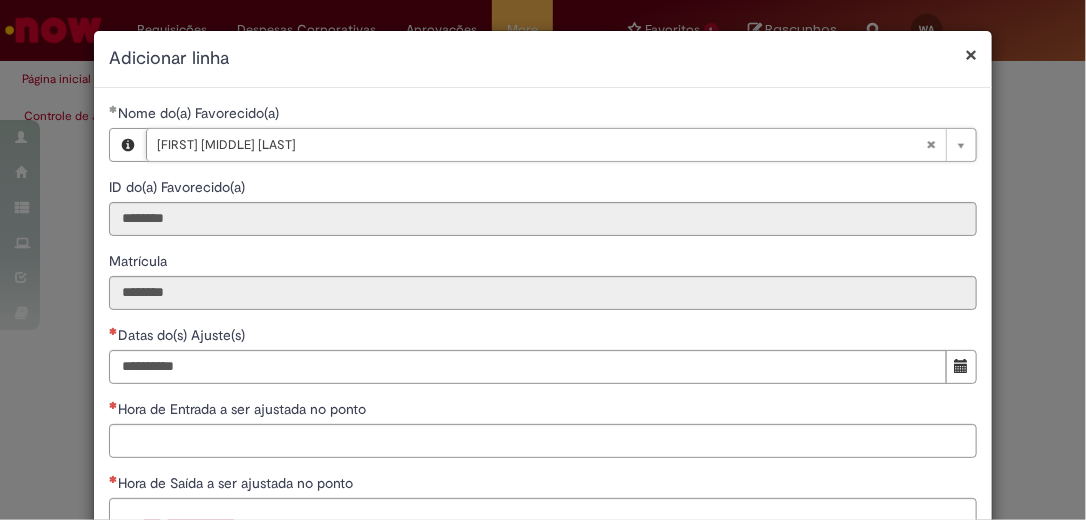 scroll, scrollTop: 80, scrollLeft: 0, axis: vertical 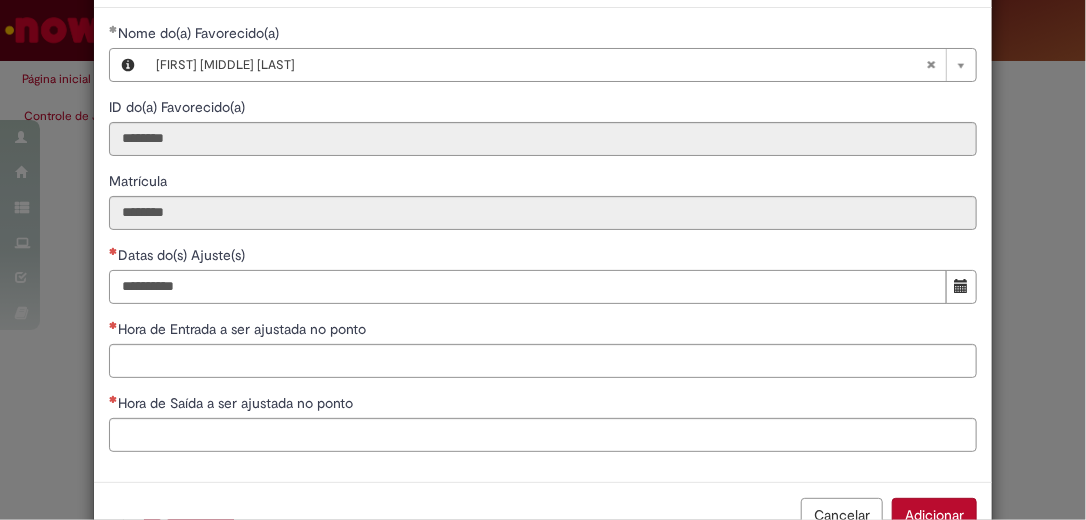 click on "Datas do(s) Ajuste(s)" at bounding box center [528, 287] 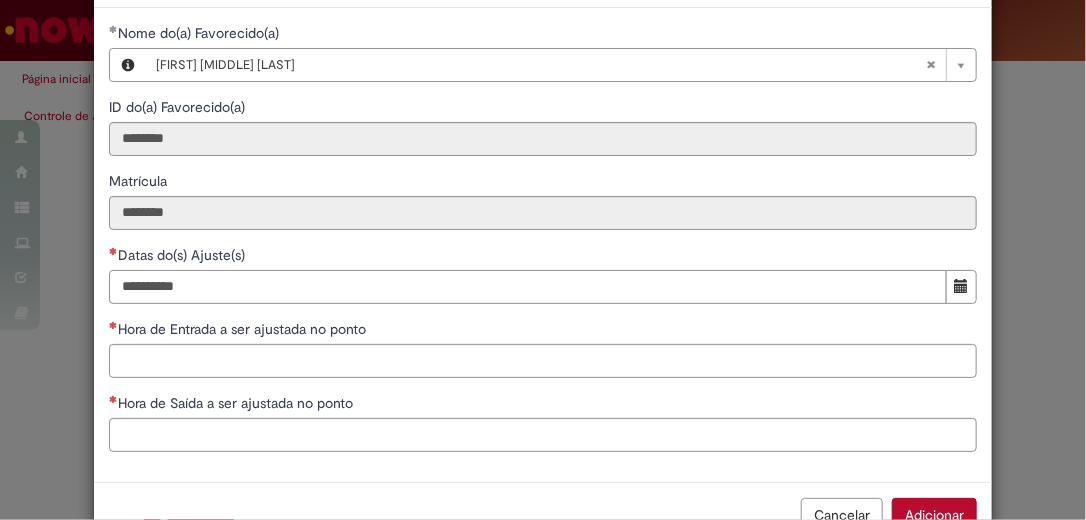 click on "Datas do(s) Ajuste(s)" at bounding box center [528, 287] 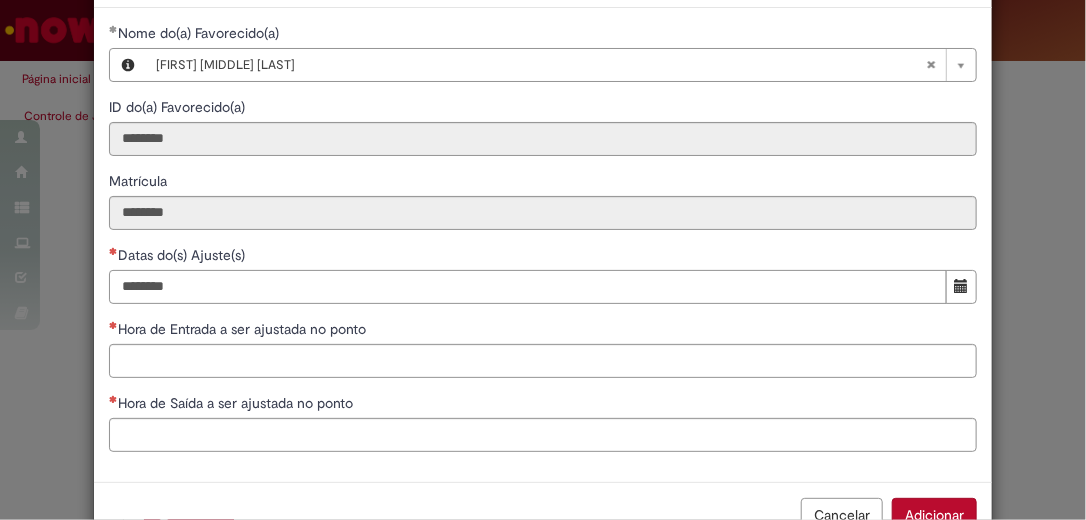 click on "********" at bounding box center (528, 287) 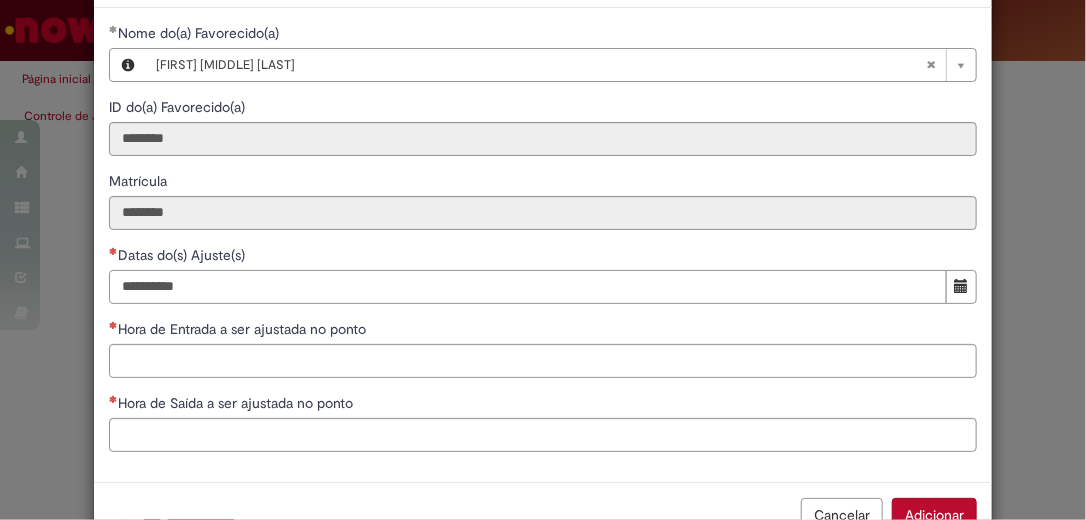 type on "**********" 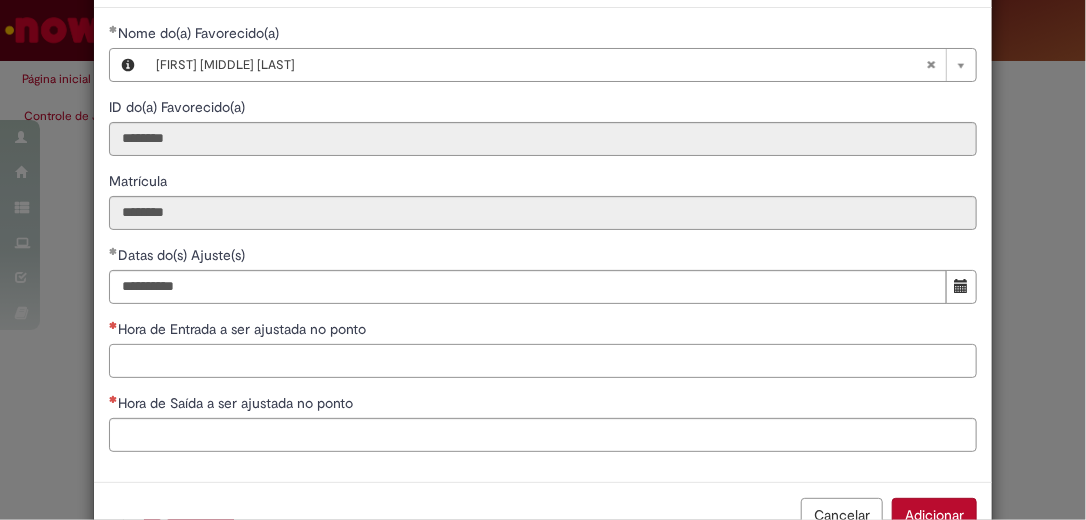 click on "Hora de Entrada a ser ajustada no ponto" at bounding box center (543, 361) 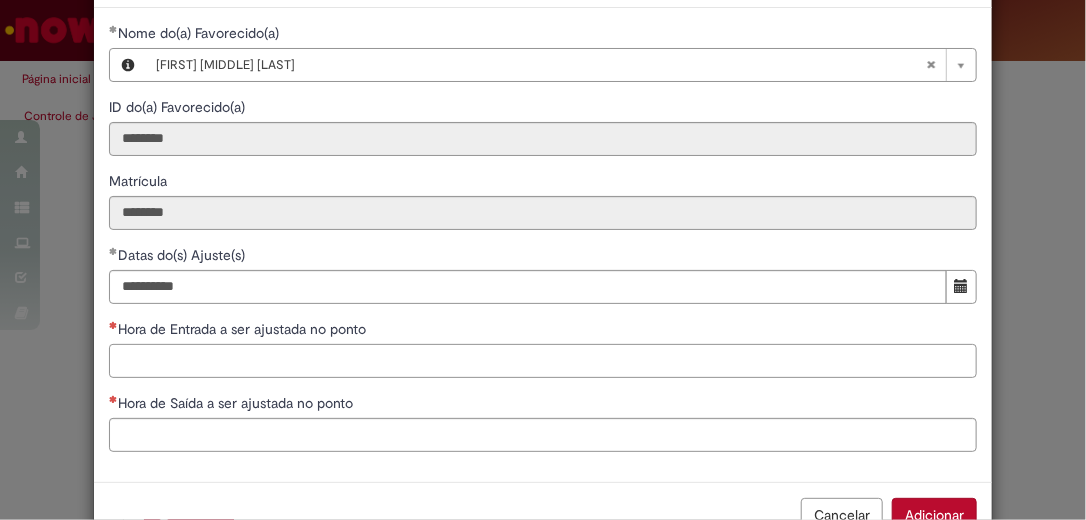 drag, startPoint x: 410, startPoint y: 350, endPoint x: 423, endPoint y: 349, distance: 13.038404 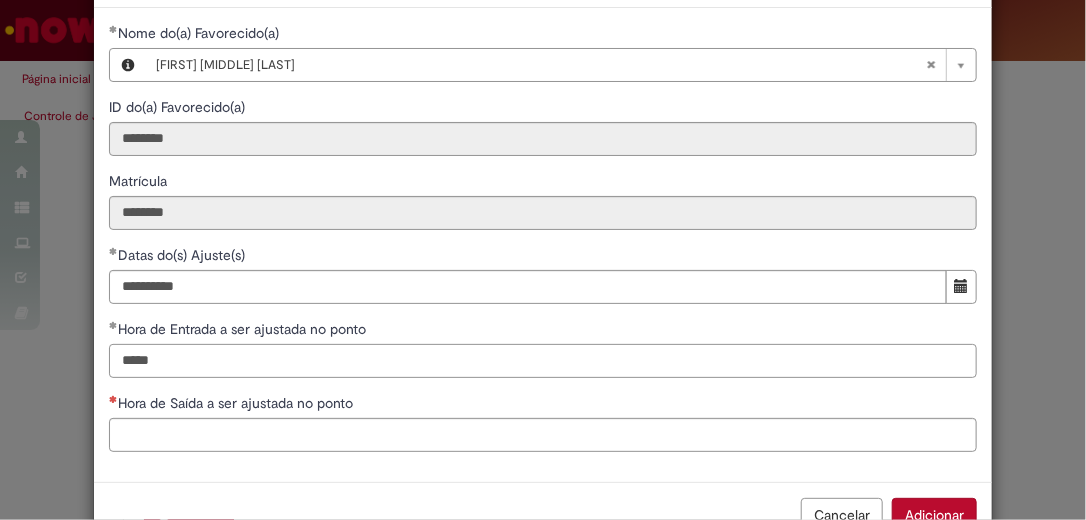 type on "*****" 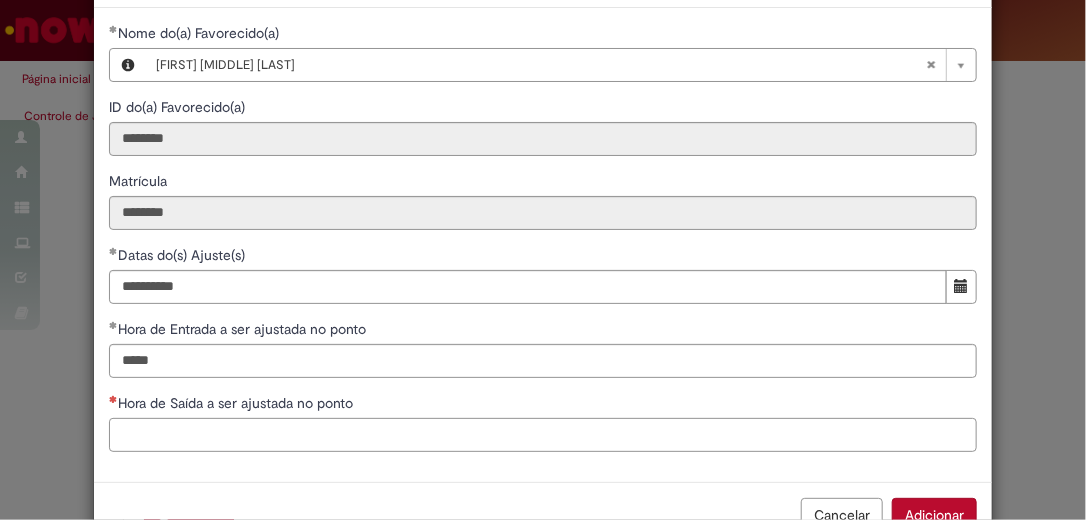 click on "Hora de Saída a ser ajustada no ponto" at bounding box center (543, 435) 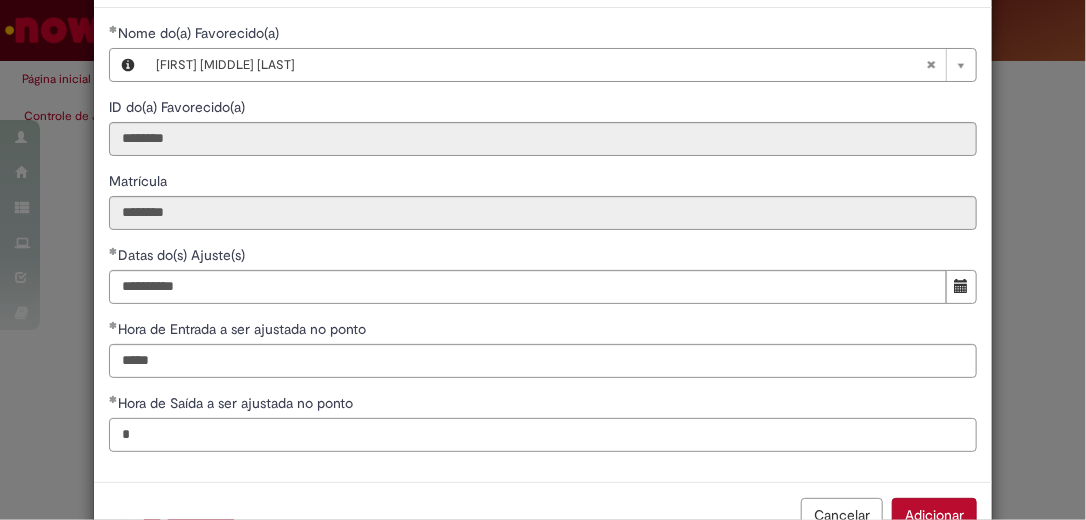 scroll, scrollTop: 136, scrollLeft: 0, axis: vertical 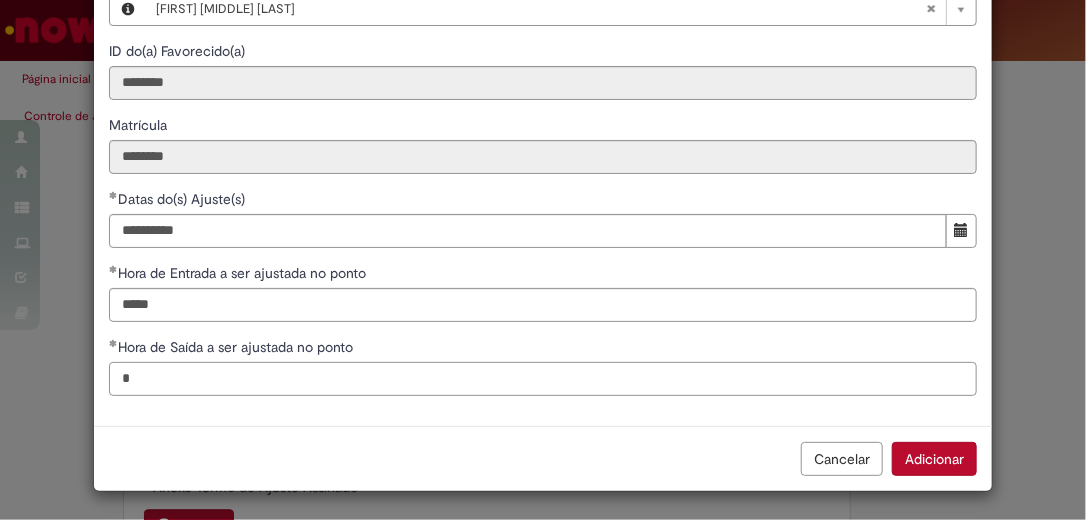 type on "*" 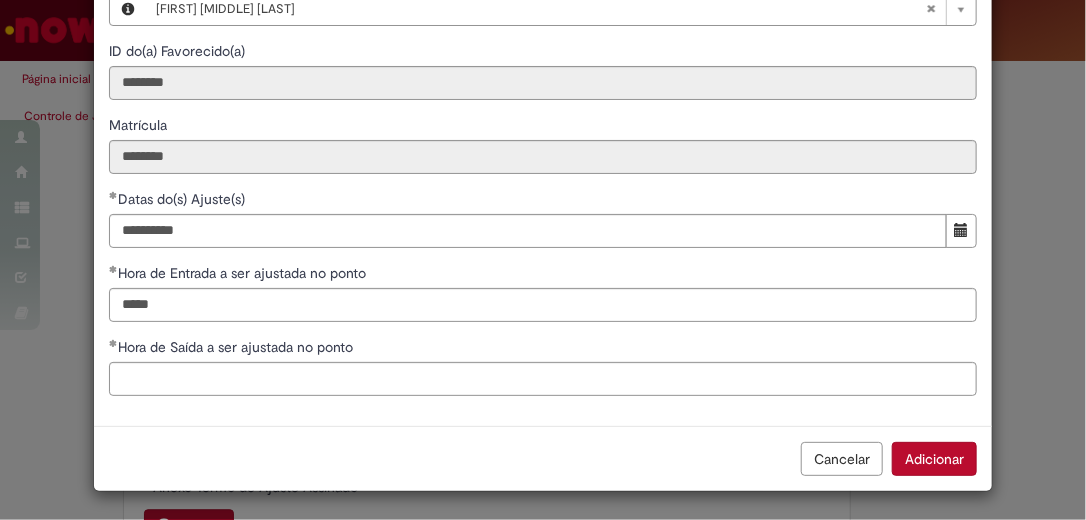 click on "Cancelar   Adicionar" at bounding box center (543, 458) 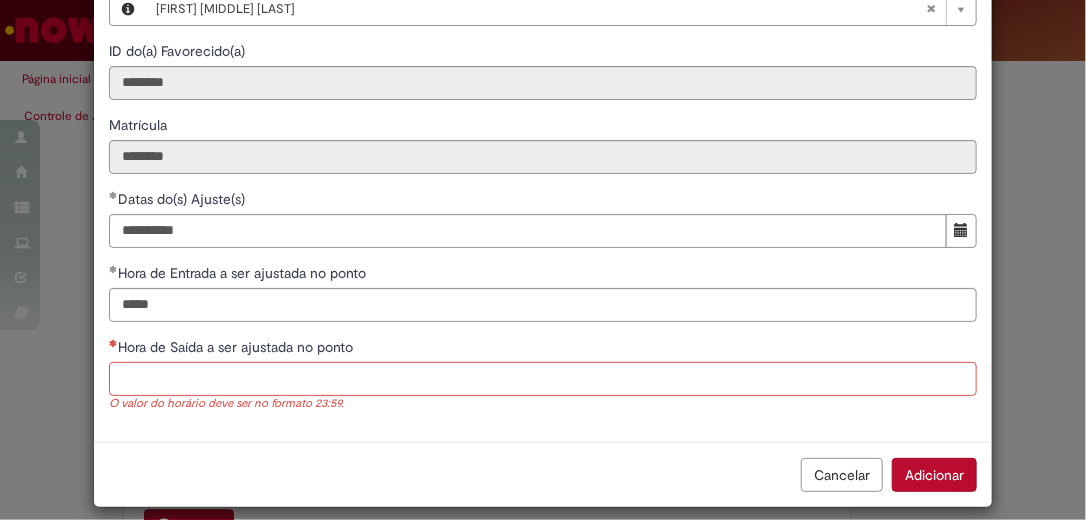 click on "Hora de Saída a ser ajustada no ponto" at bounding box center [543, 379] 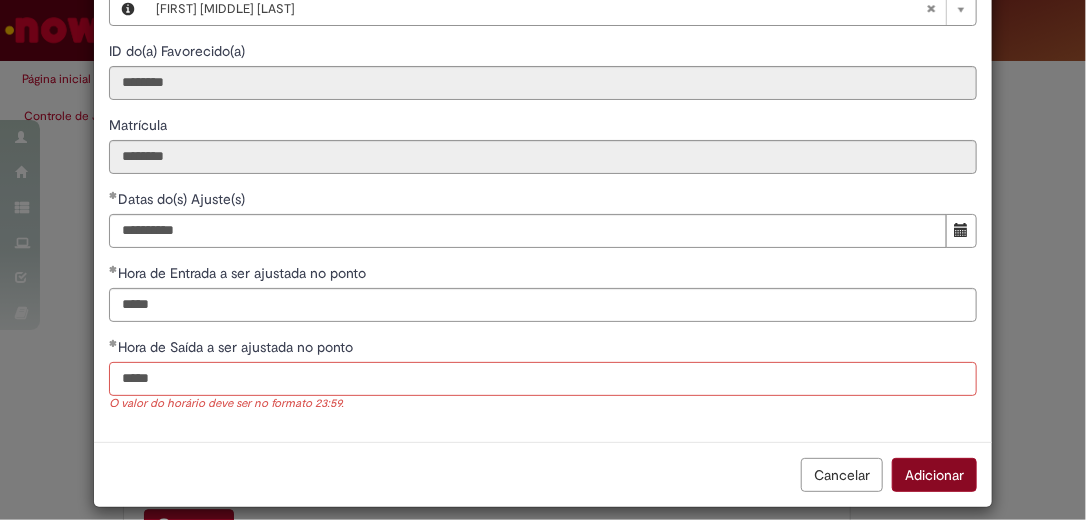 type on "*****" 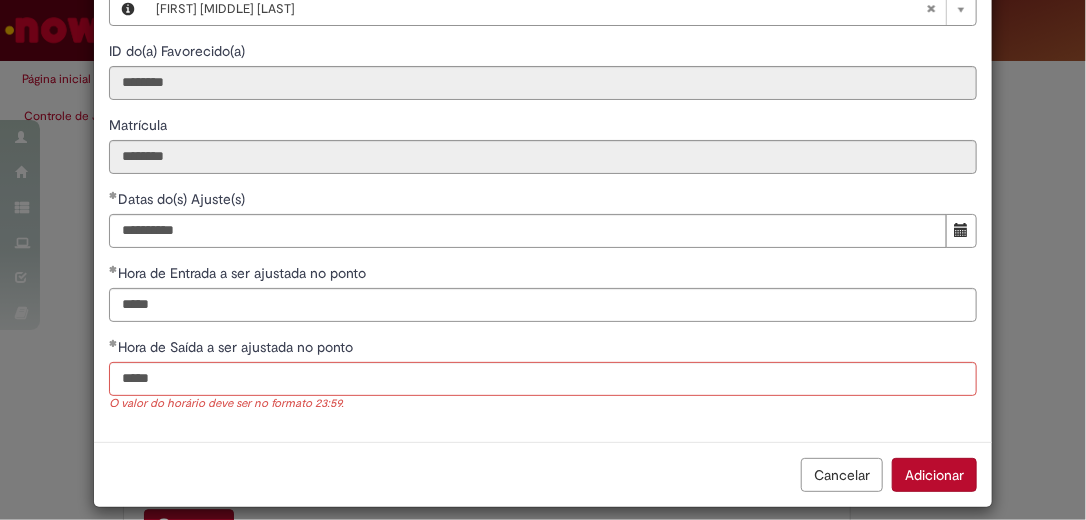 click on "Cancelar   Adicionar" at bounding box center (543, 474) 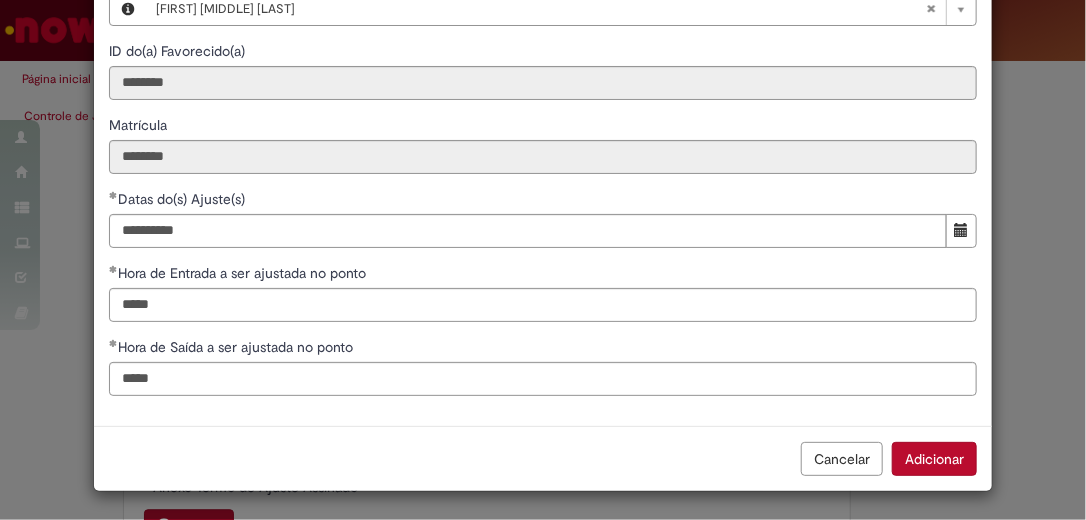 click on "Adicionar" at bounding box center (934, 459) 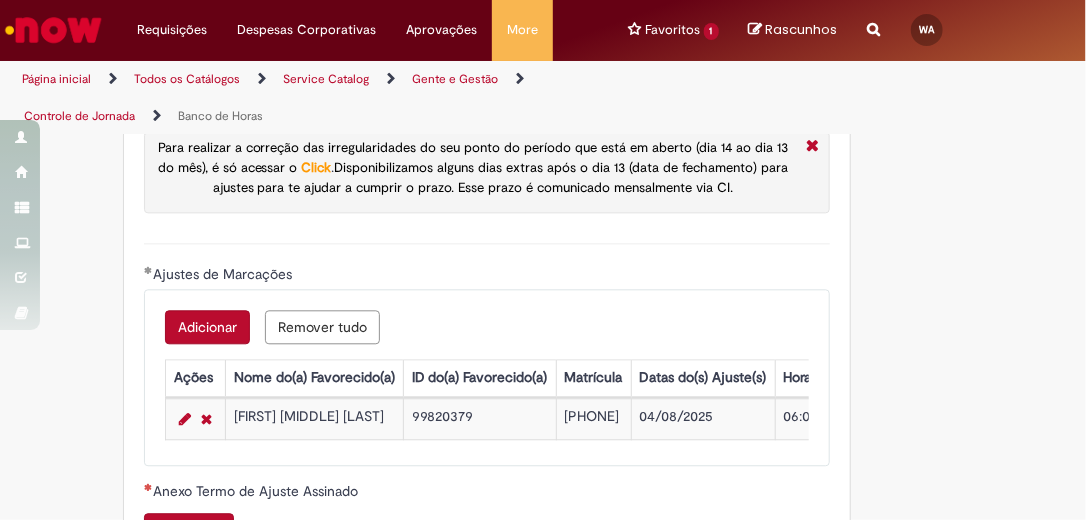scroll, scrollTop: 1840, scrollLeft: 0, axis: vertical 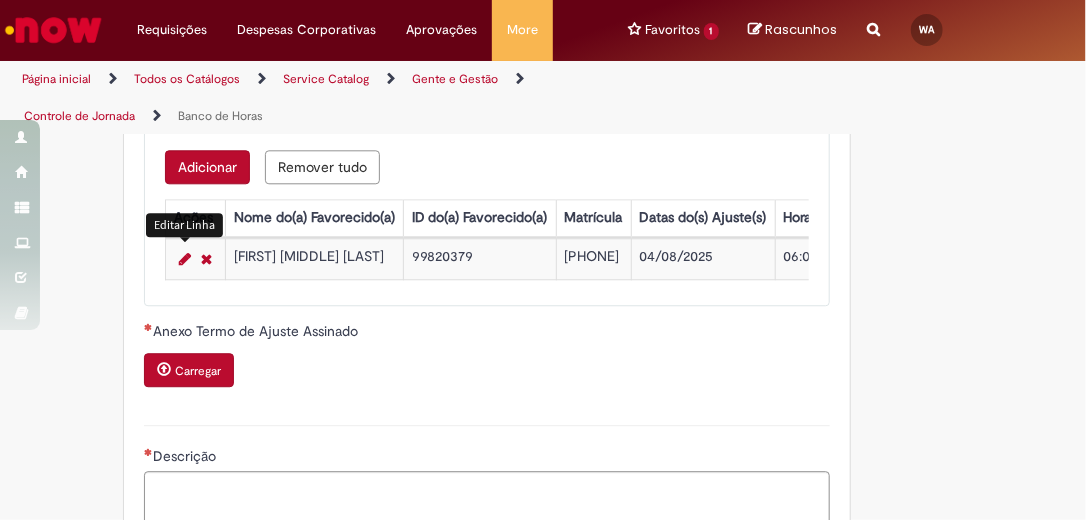 click at bounding box center (185, 259) 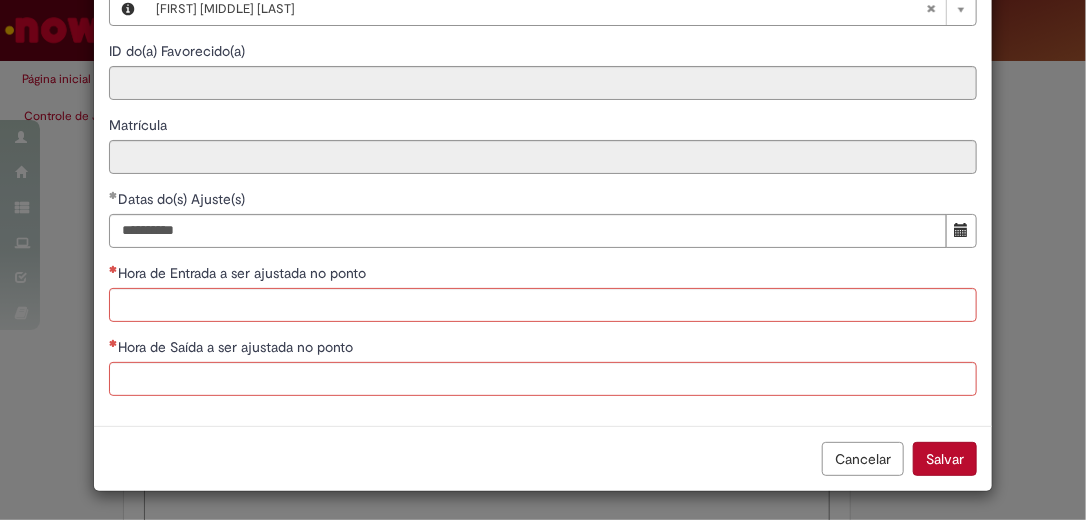 scroll, scrollTop: 0, scrollLeft: 0, axis: both 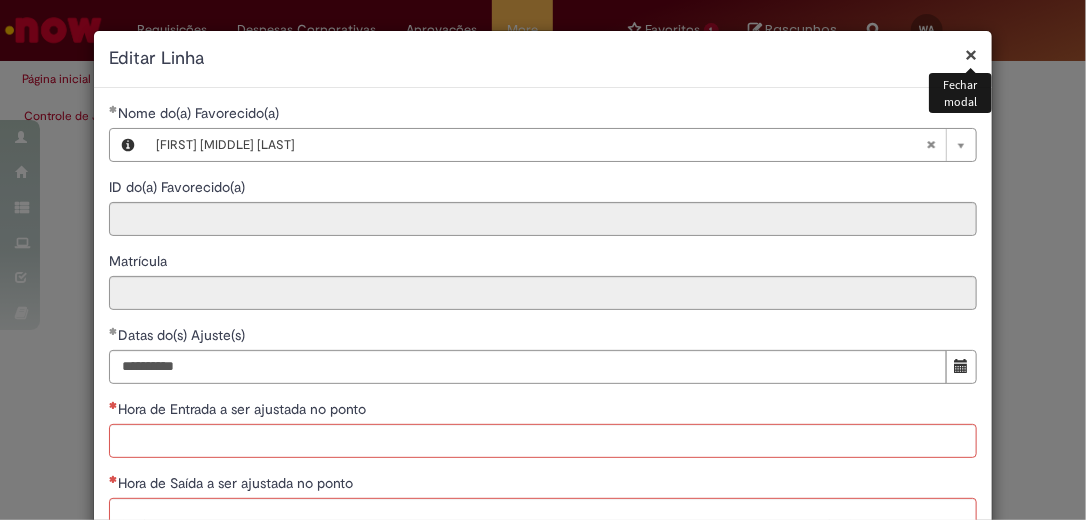 type 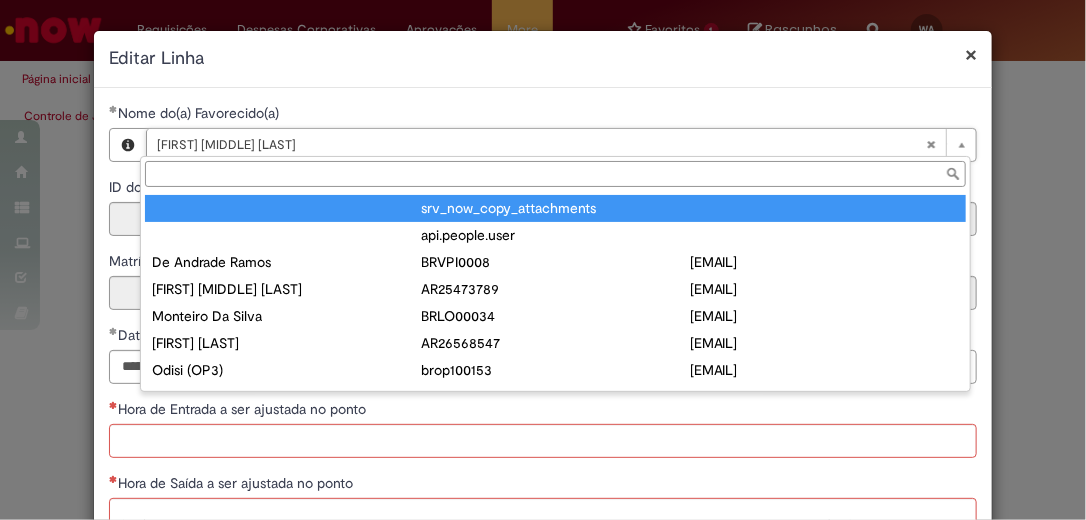 type on "**********" 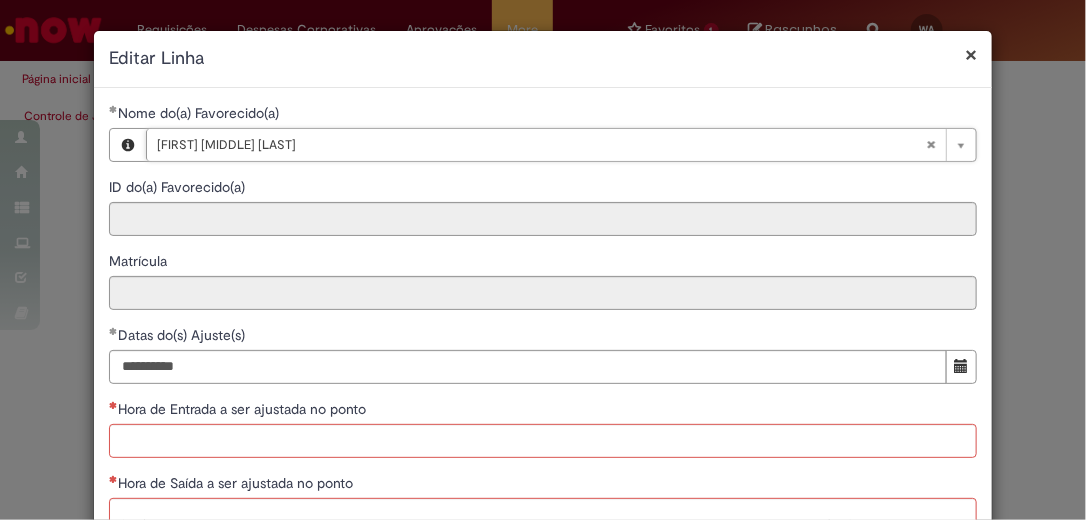 scroll, scrollTop: 0, scrollLeft: 188, axis: horizontal 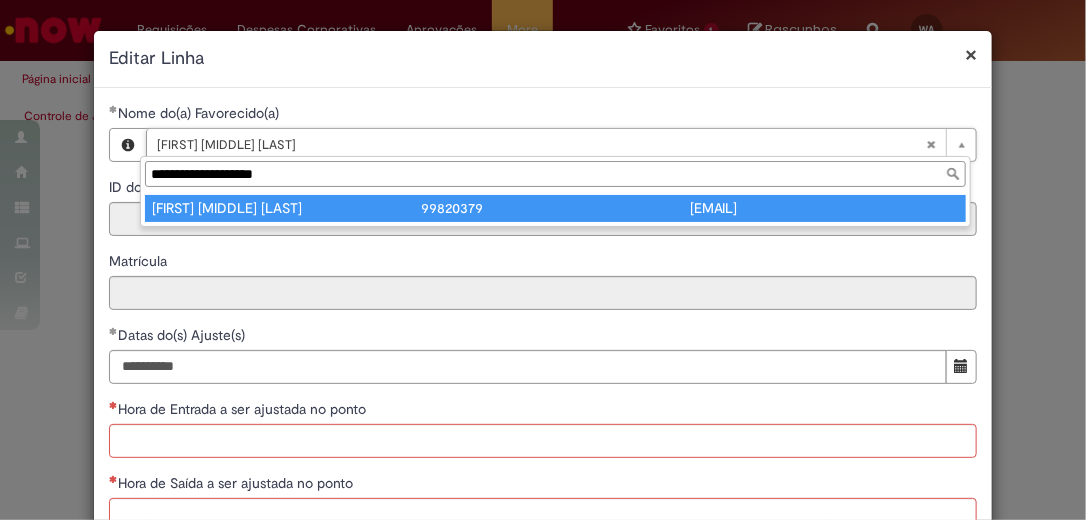 type on "**********" 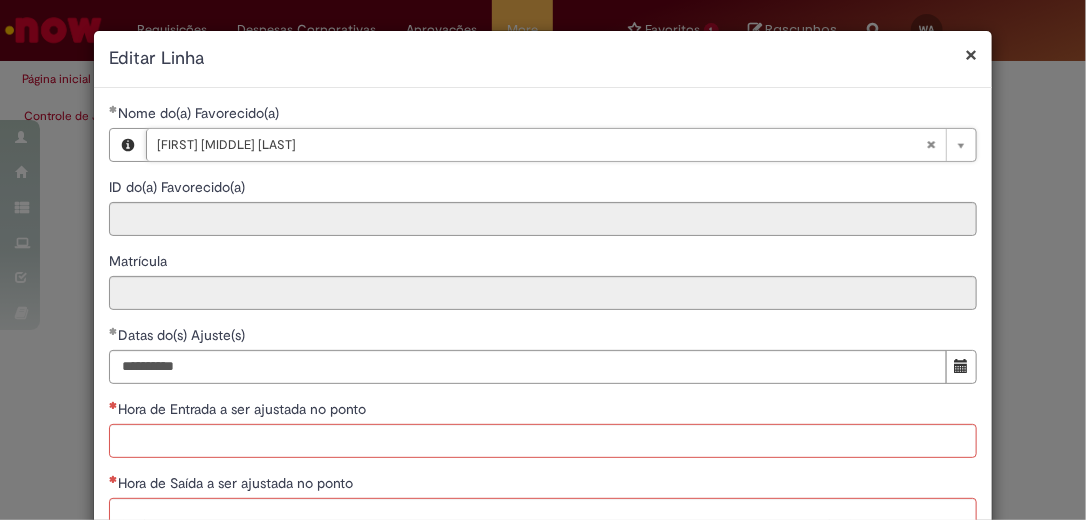scroll, scrollTop: 0, scrollLeft: 188, axis: horizontal 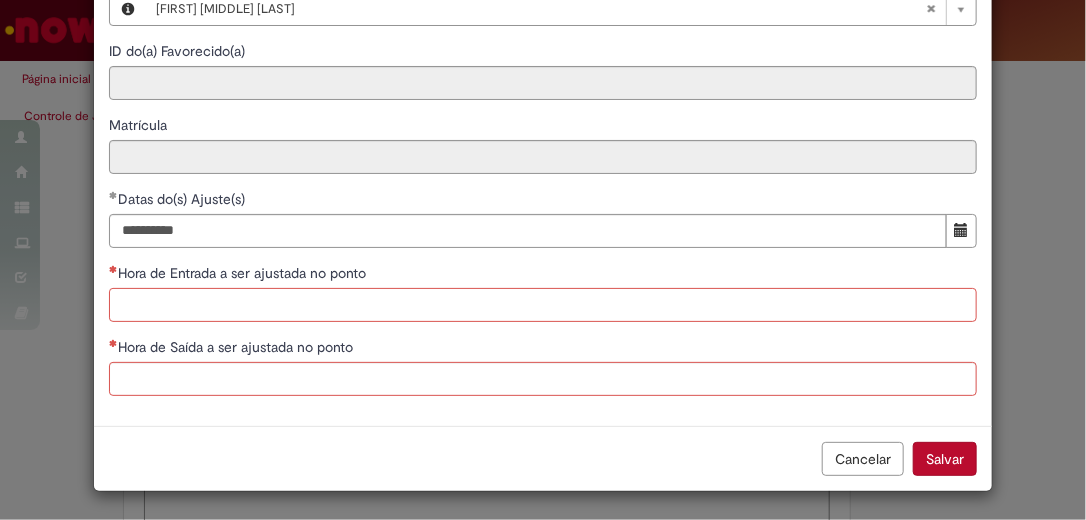 click on "Hora de Entrada a ser ajustada no ponto" at bounding box center (543, 305) 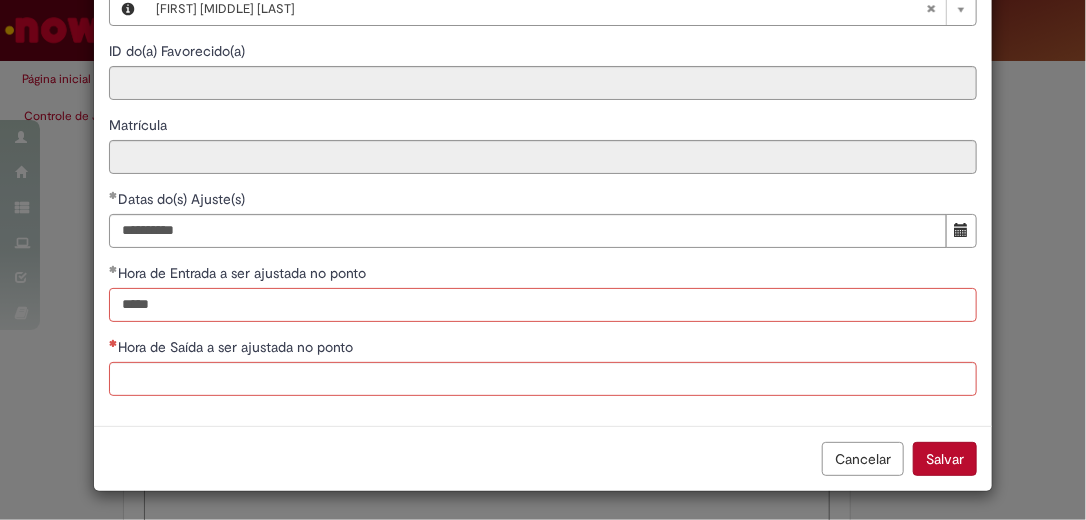type on "*****" 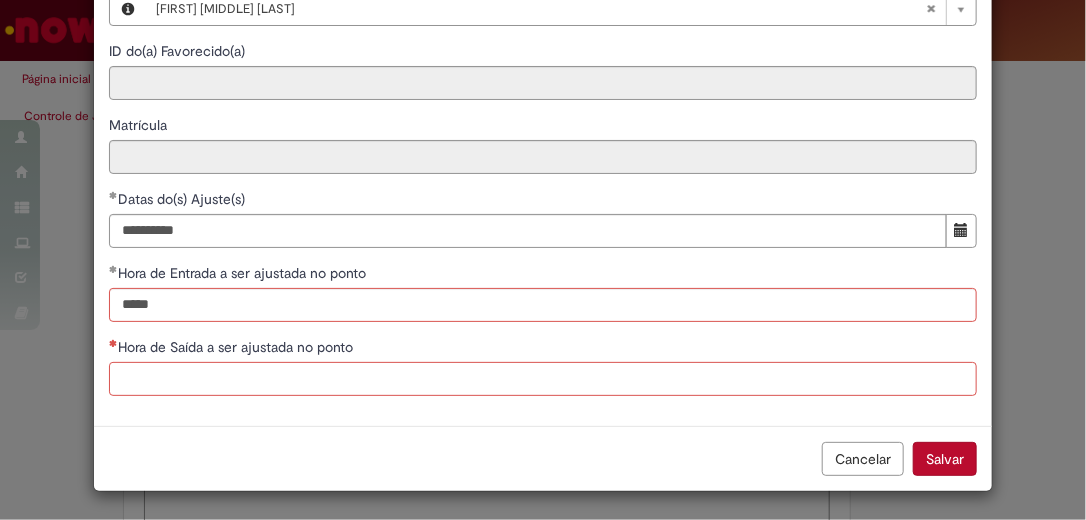 click on "Hora de Saída a ser ajustada no ponto" at bounding box center [543, 379] 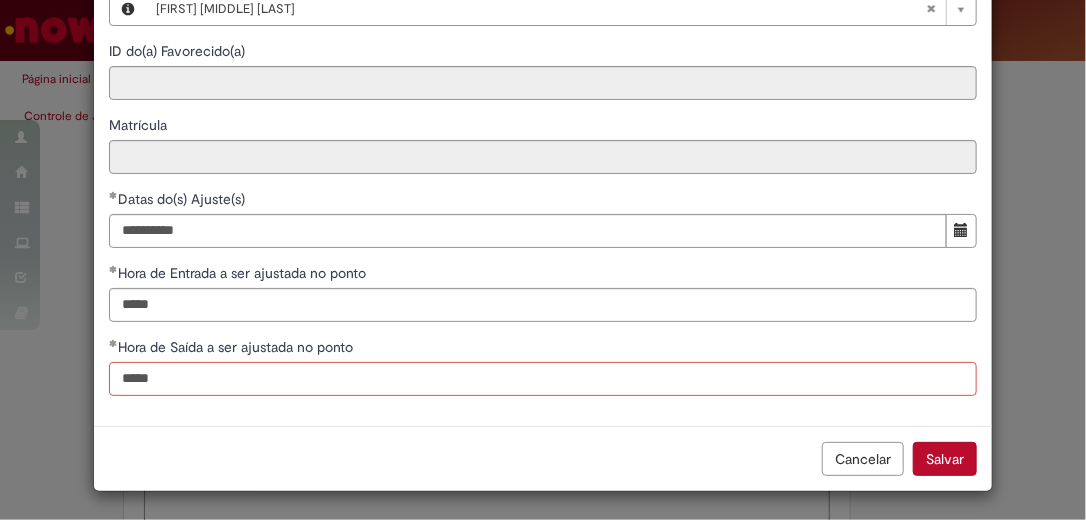 type on "*****" 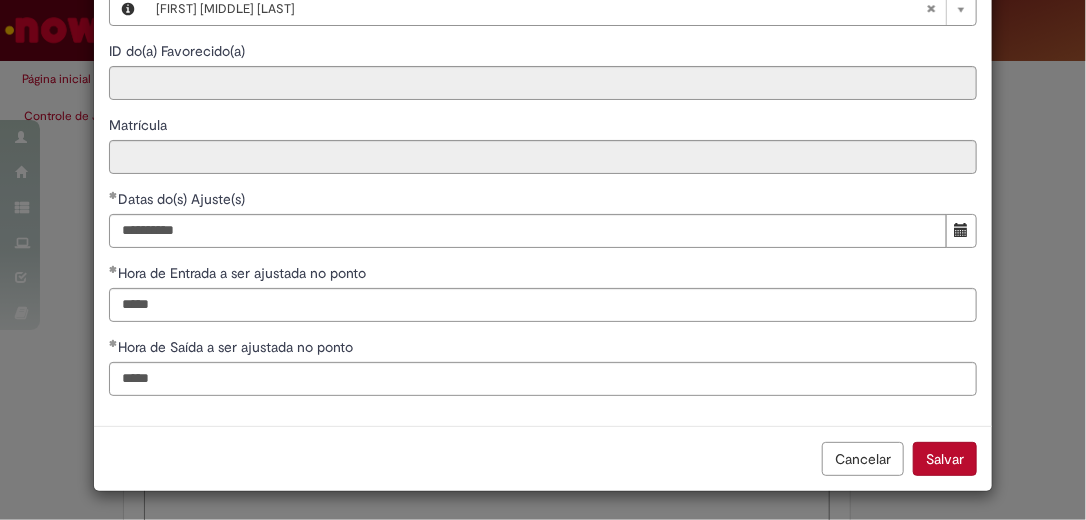 click on "Cancelar   Salvar" at bounding box center (543, 458) 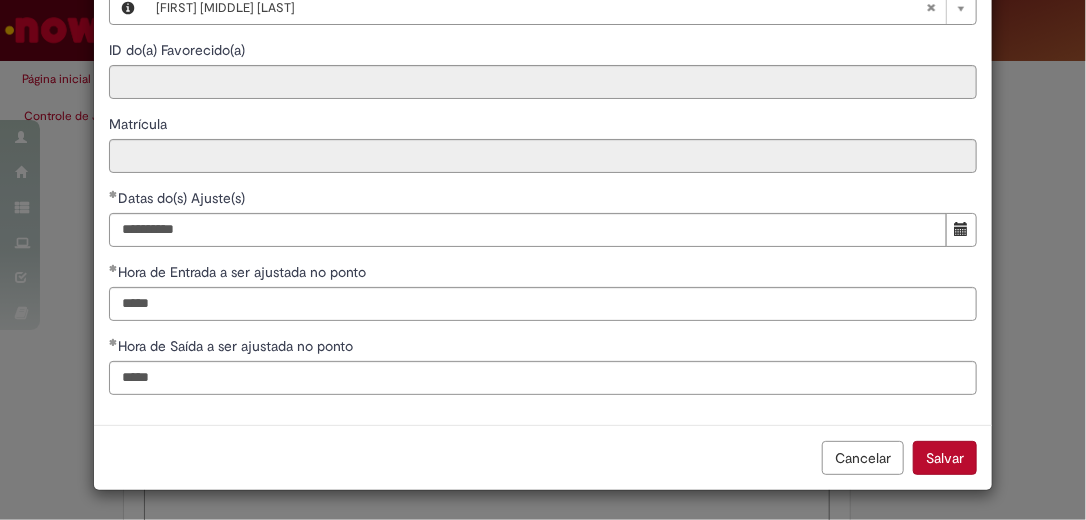 click on "Salvar" at bounding box center [945, 458] 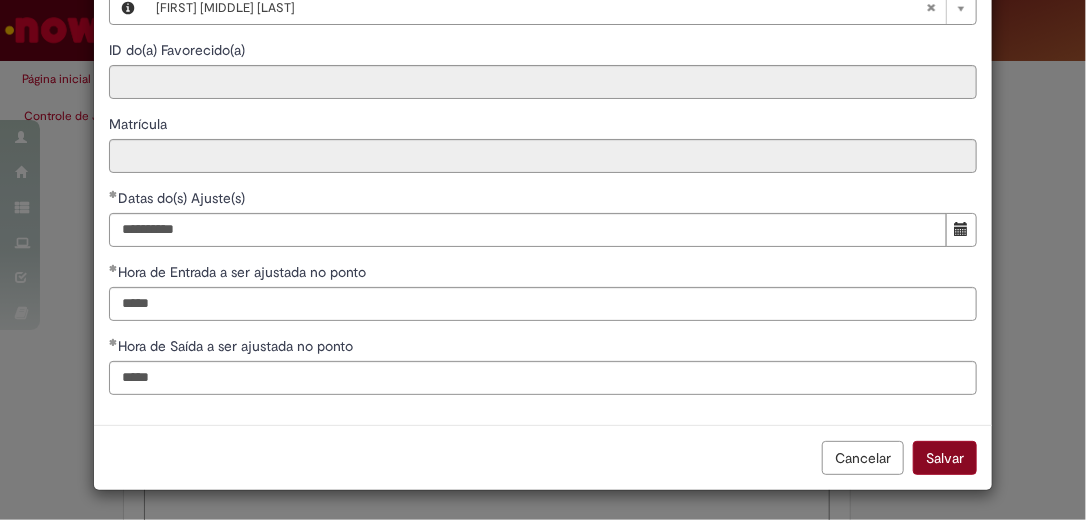scroll, scrollTop: 136, scrollLeft: 0, axis: vertical 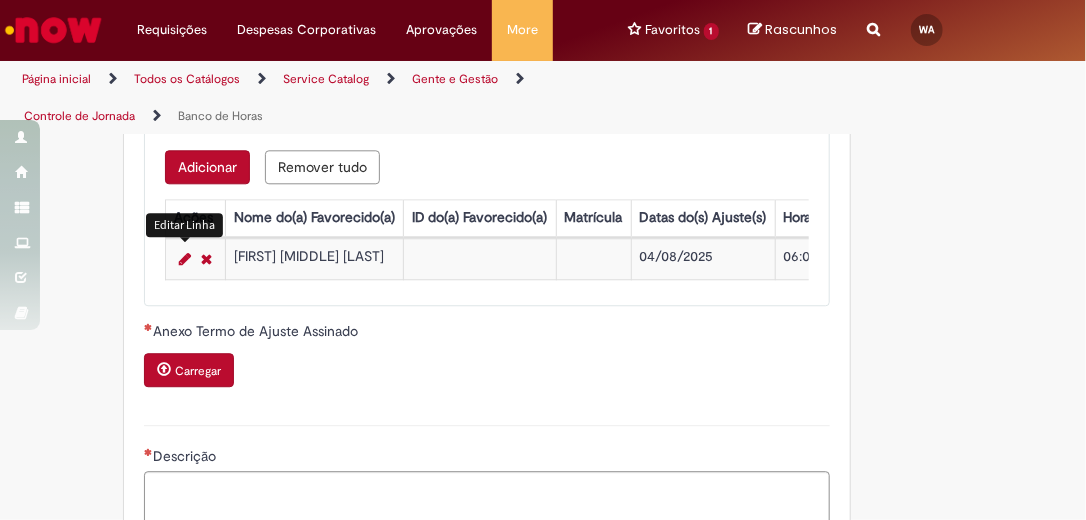 click at bounding box center (479, 258) 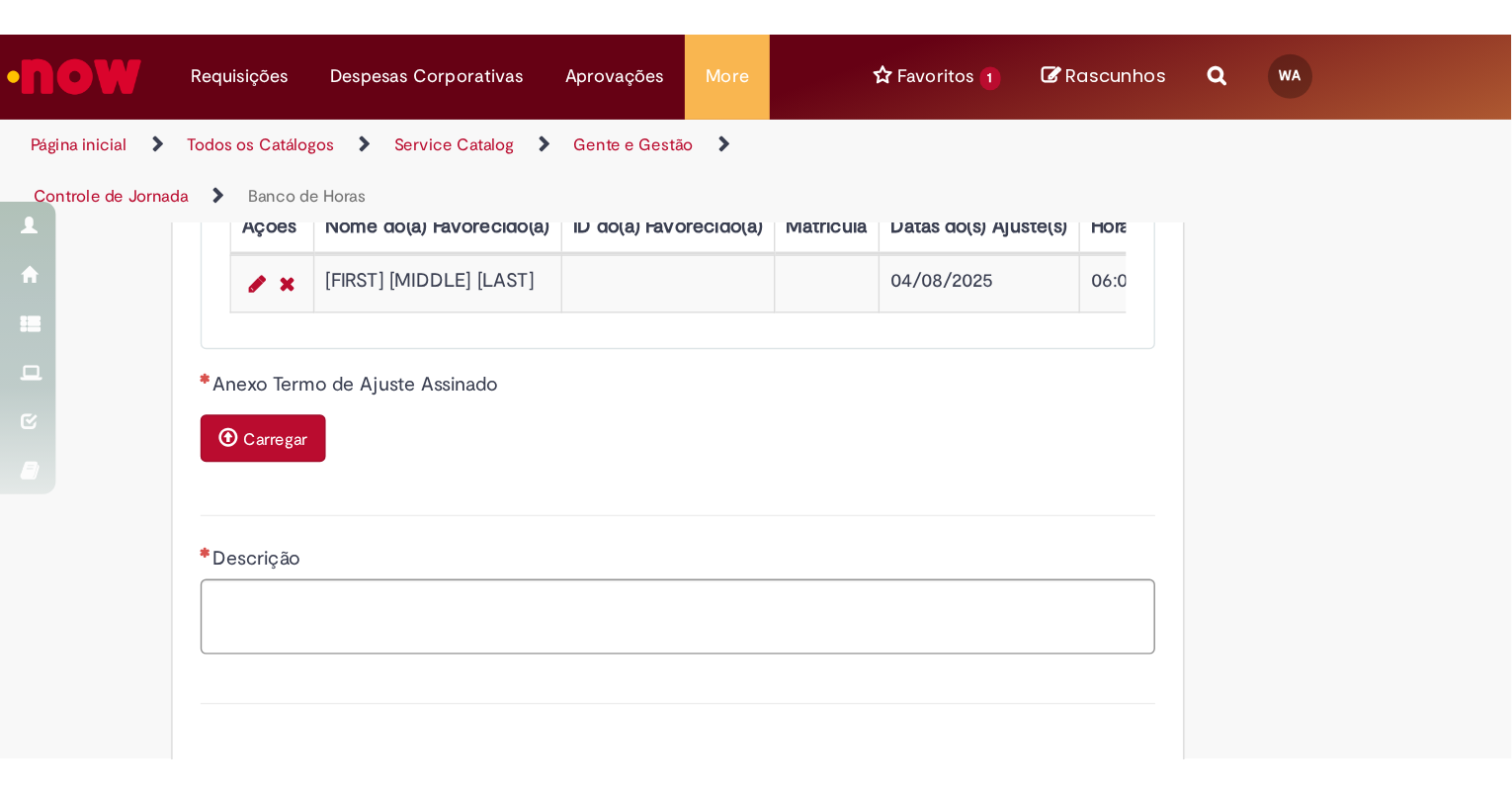 scroll, scrollTop: 1978, scrollLeft: 0, axis: vertical 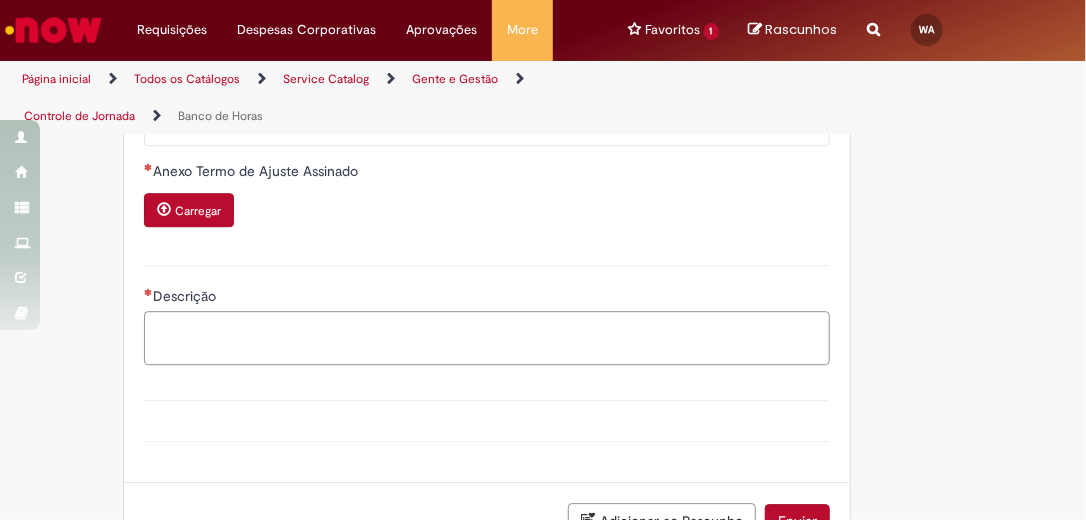 click on "Descrição" at bounding box center (487, 338) 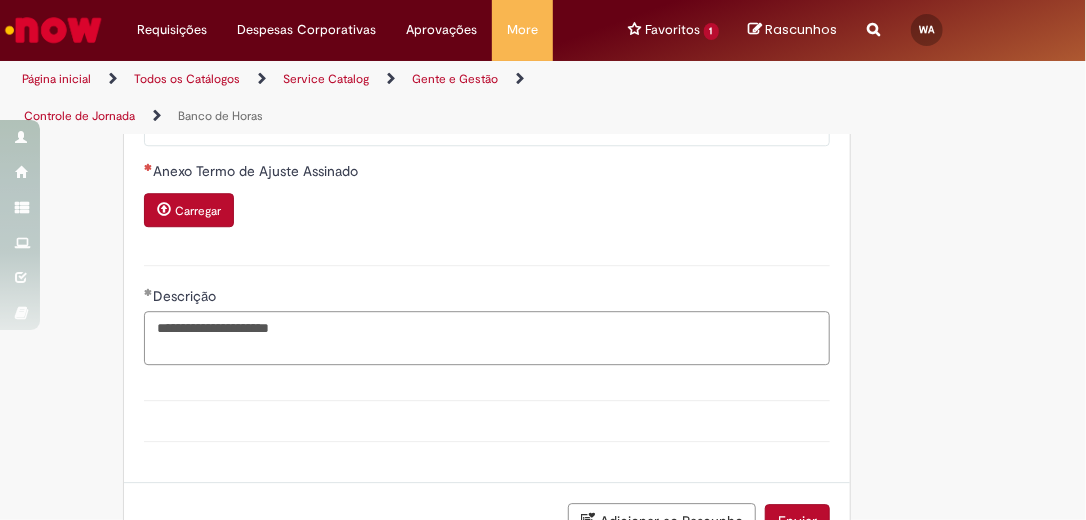 click on "**********" at bounding box center (487, 338) 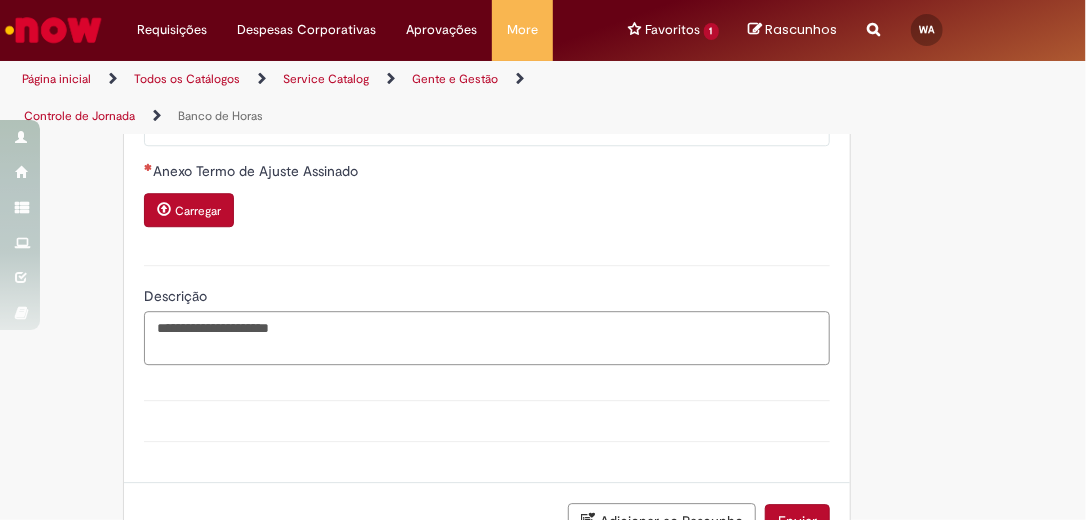 click on "**********" at bounding box center (487, 338) 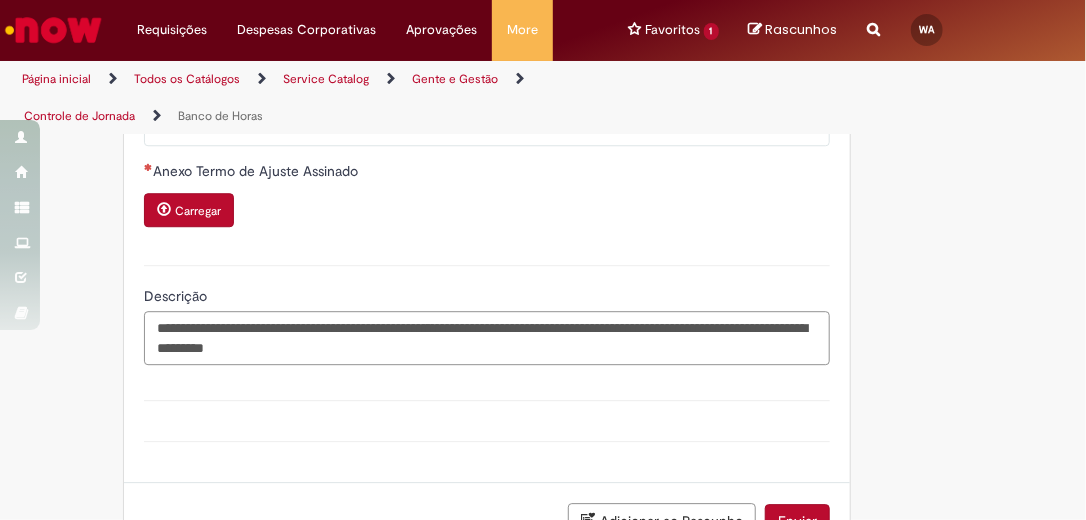 type on "**********" 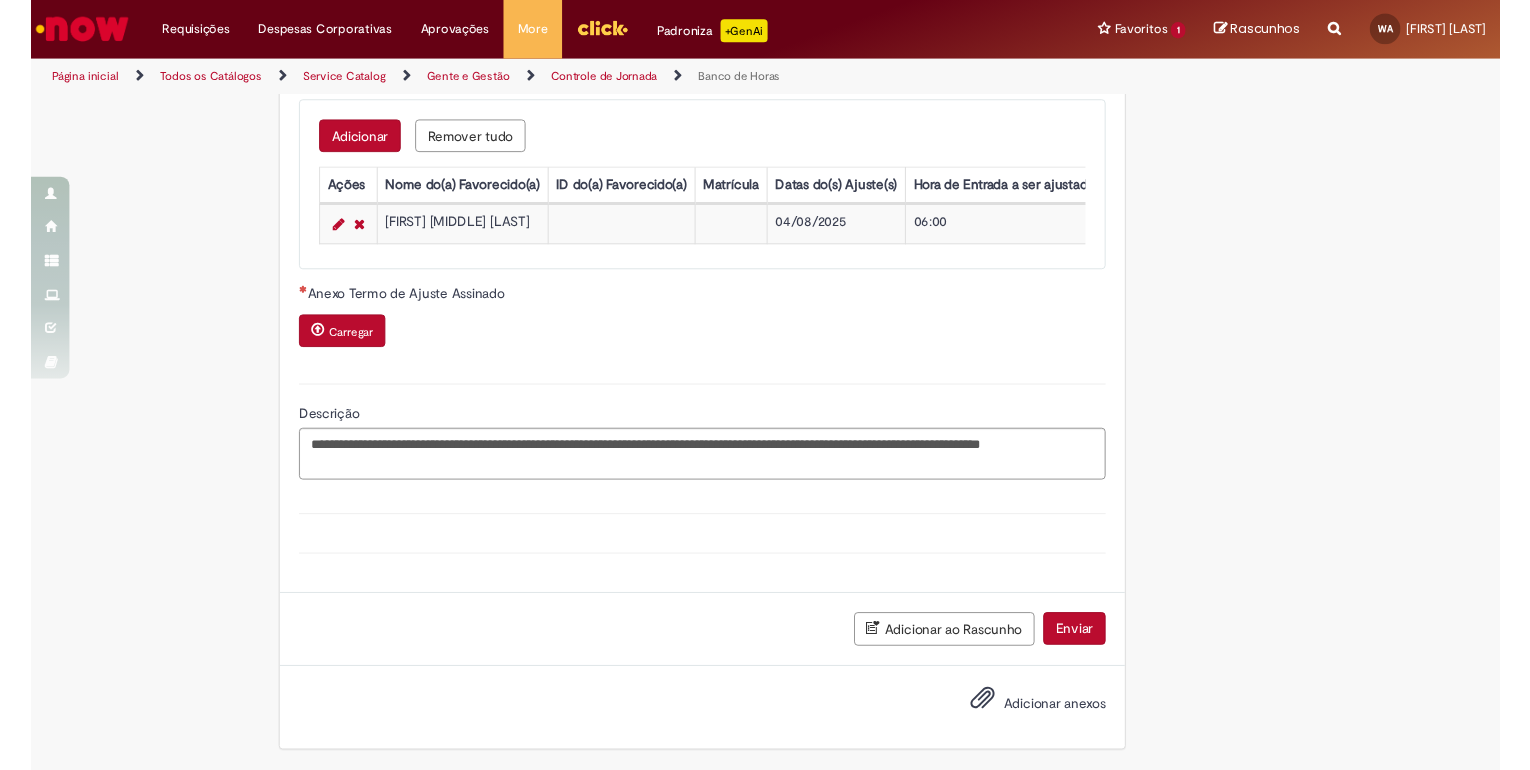 scroll, scrollTop: 1845, scrollLeft: 0, axis: vertical 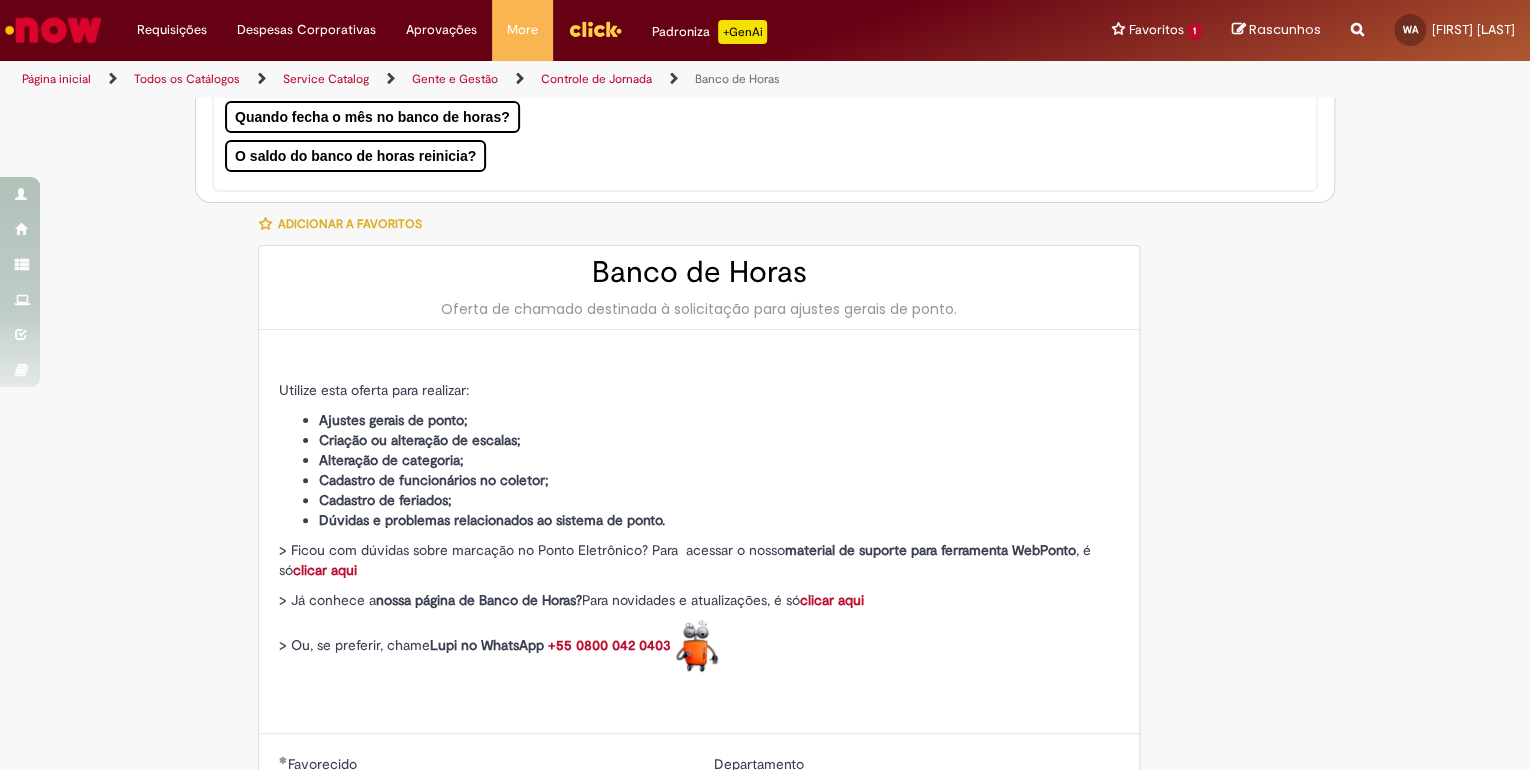click on "Tire dúvidas com LupiAssist    +GenAI
Oi! Eu sou LupiAssist, uma Inteligência Artificial Generativa em constante aprendizado   Meu conteúdo é monitorado para trazer uma melhor experiência
Dúvidas comuns:   Como verificar o meu saldo do banco de horas? Quando fecha o mês no banco de horas? O saldo do banco de horas reinicia?
Só mais um instante, estou consultando nossas bases de conhecimento  e escrevendo a melhor resposta pra você!
Title
Lorem ipsum dolor sit amet    Fazer uma nova pergunta
Gerei esta resposta utilizando IA Generativa em conjunto com os nossos padrões. Em caso de divergência, os documentos oficiais prevalecerão.
Saiba mais em:" at bounding box center [765, 1040] 